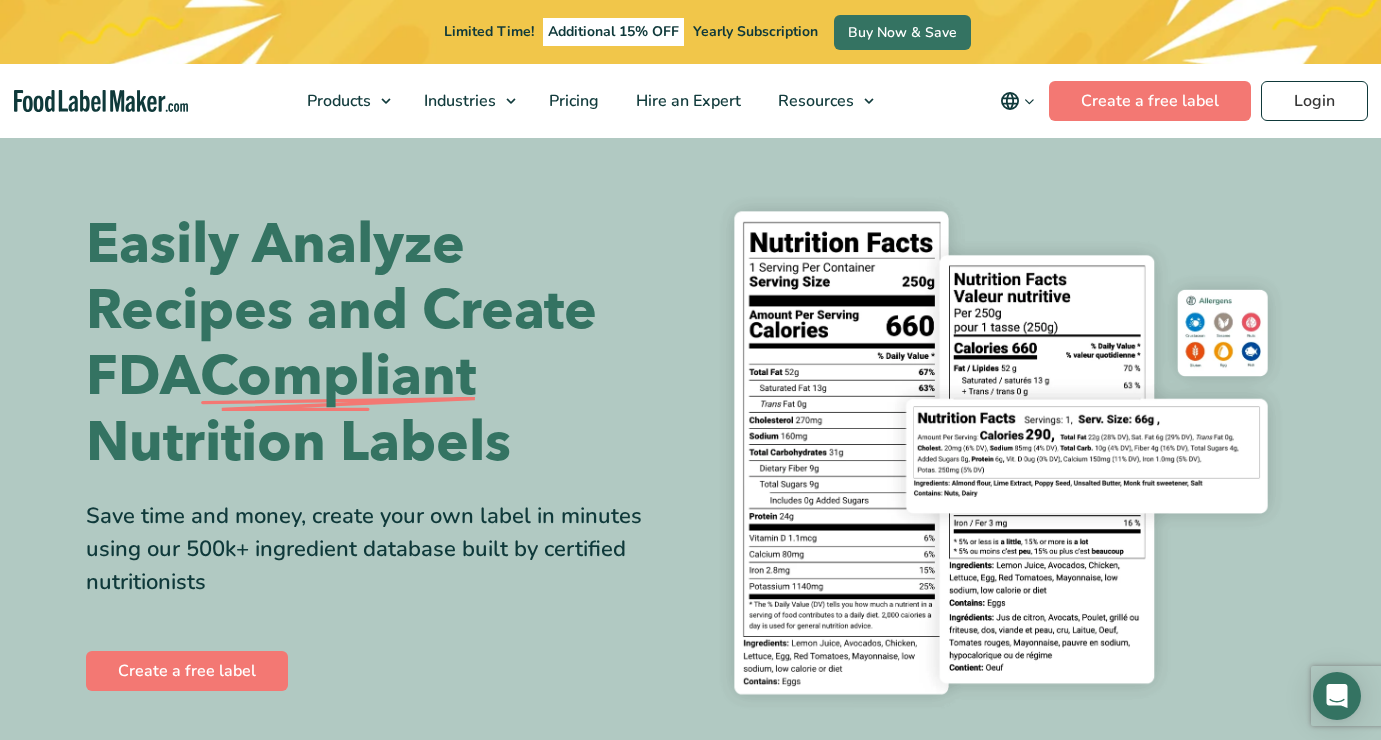 scroll, scrollTop: 0, scrollLeft: 0, axis: both 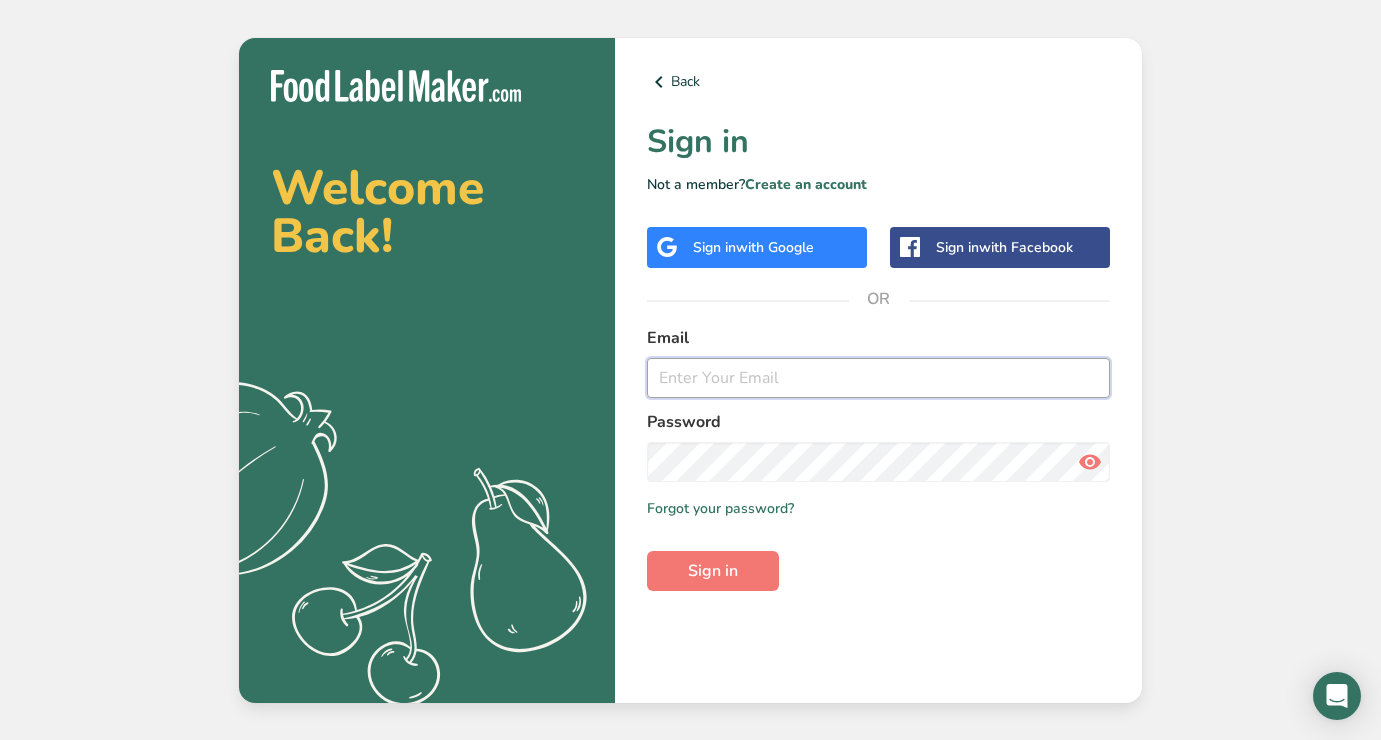 click at bounding box center (878, 378) 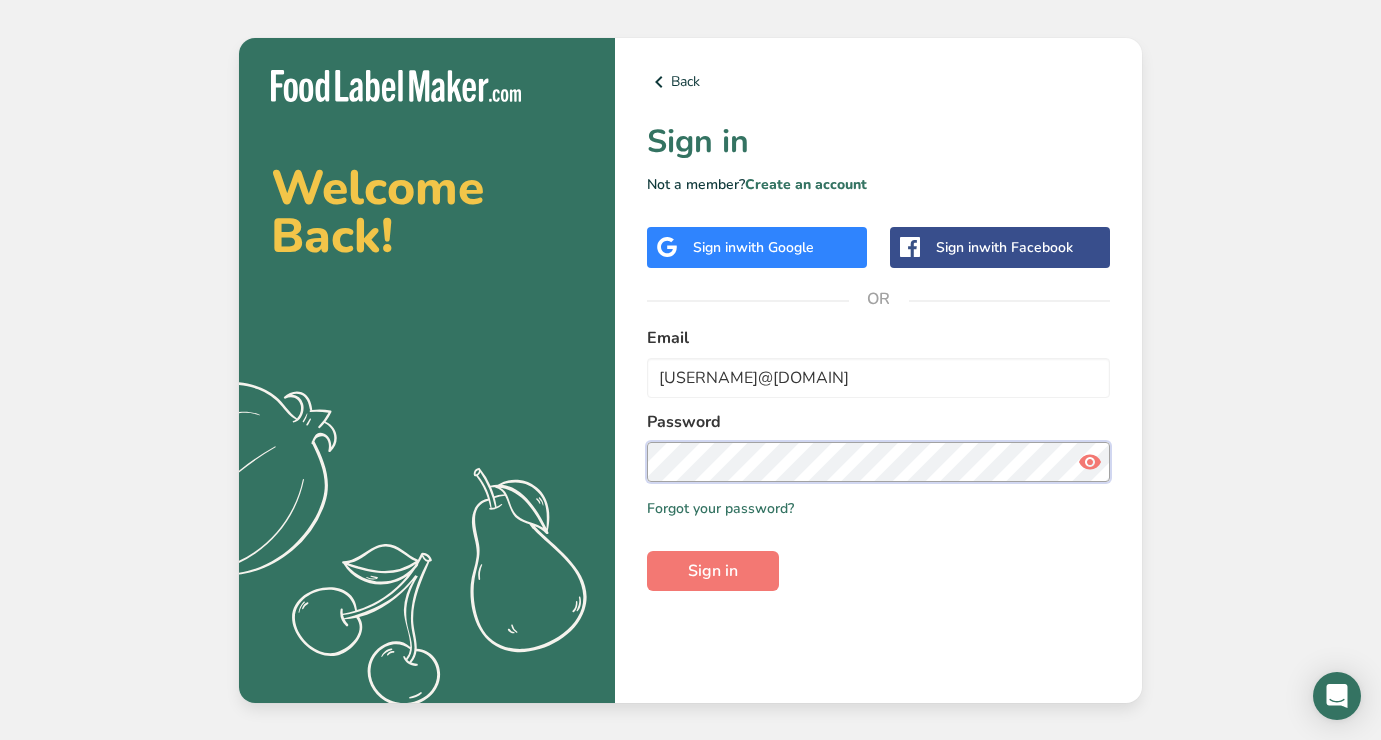 click on "Sign in" at bounding box center (713, 571) 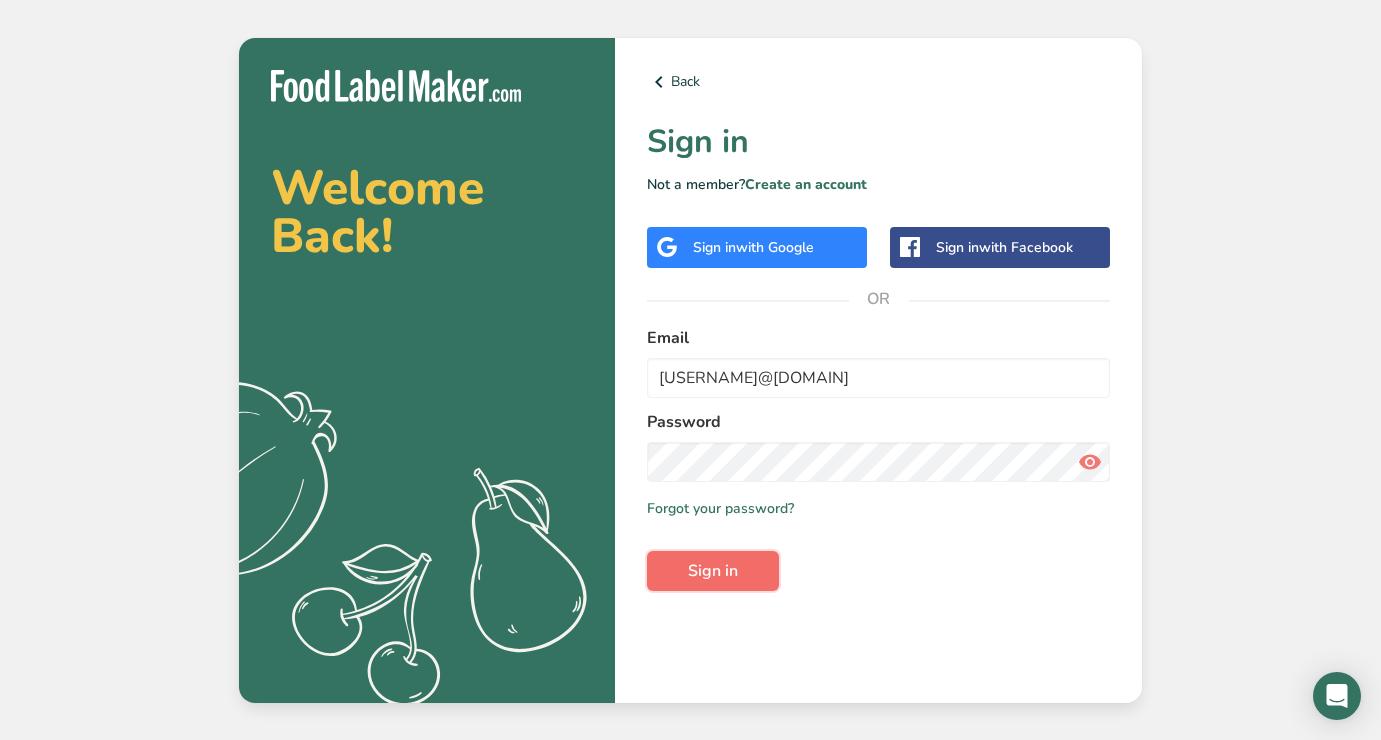 click on "Sign in" at bounding box center (713, 571) 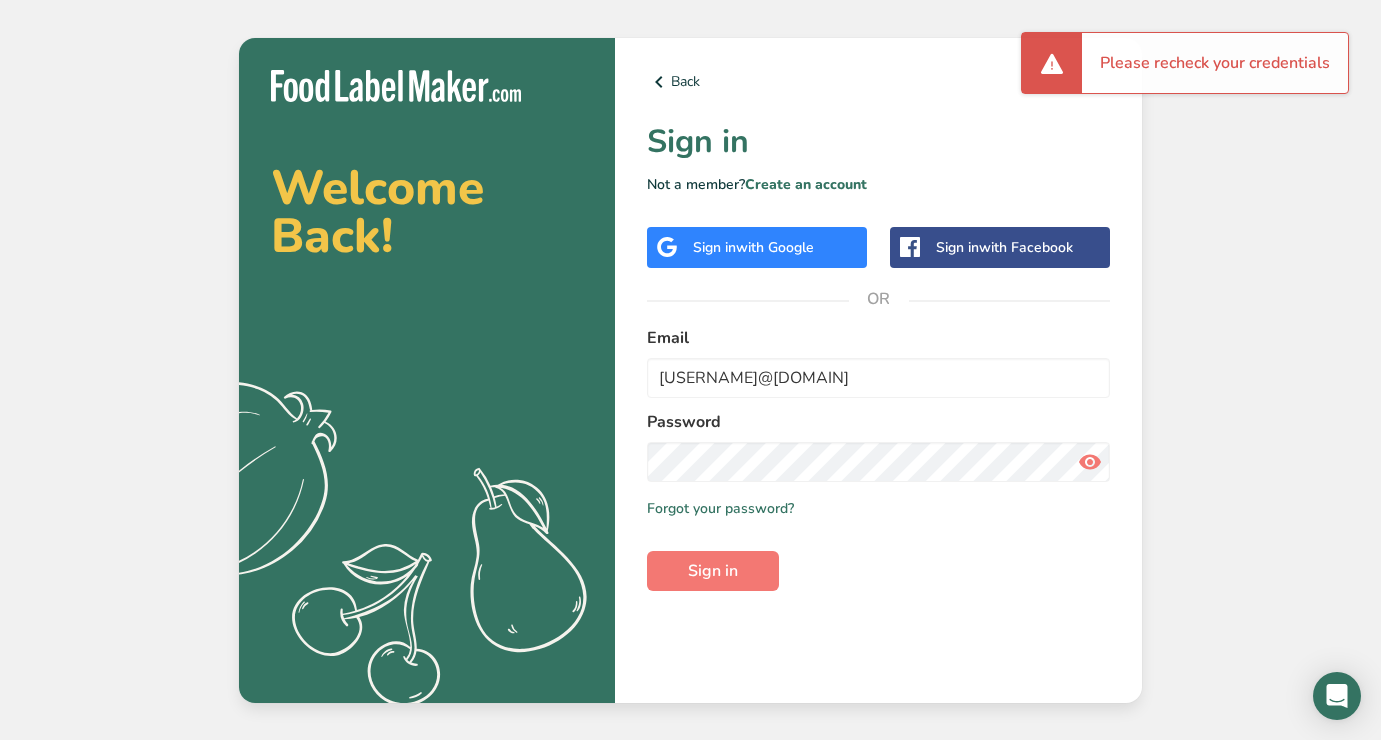click on "Sign in   with Google" at bounding box center [757, 247] 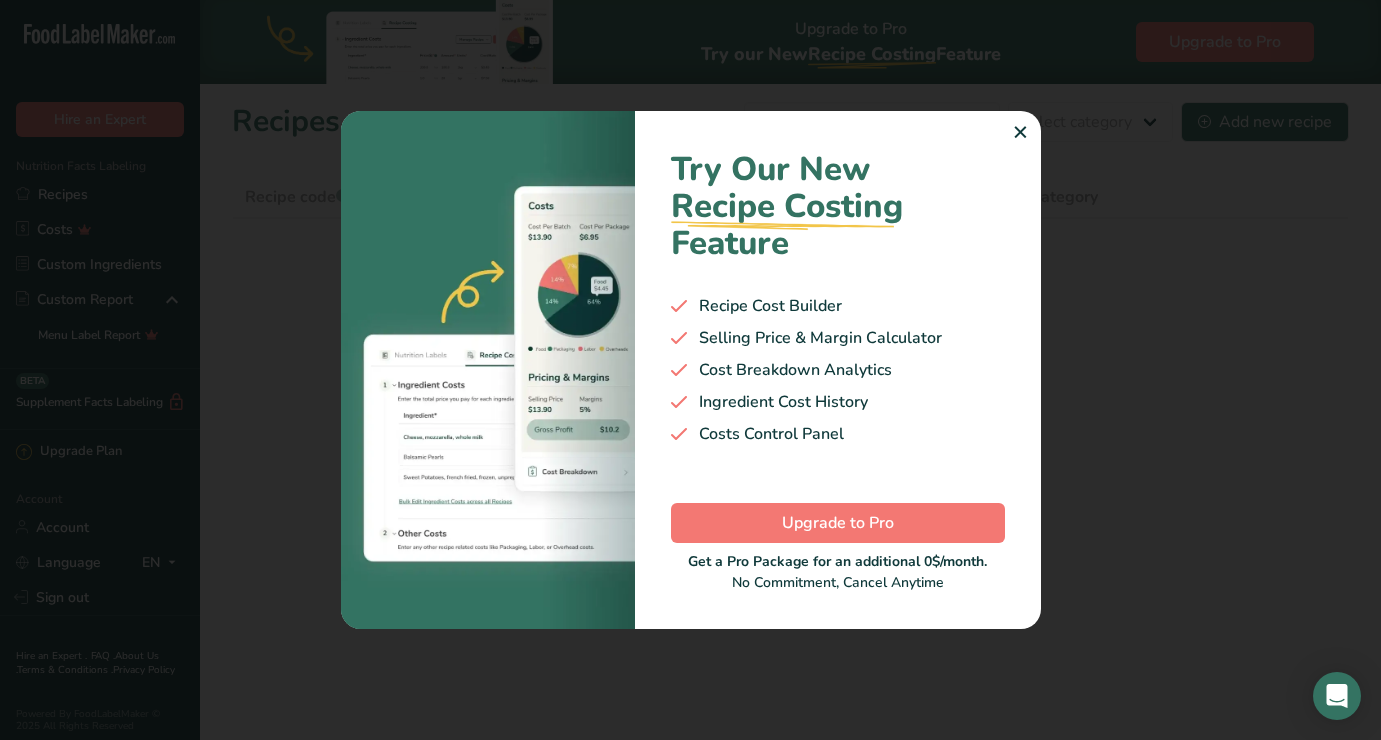 scroll, scrollTop: 0, scrollLeft: 0, axis: both 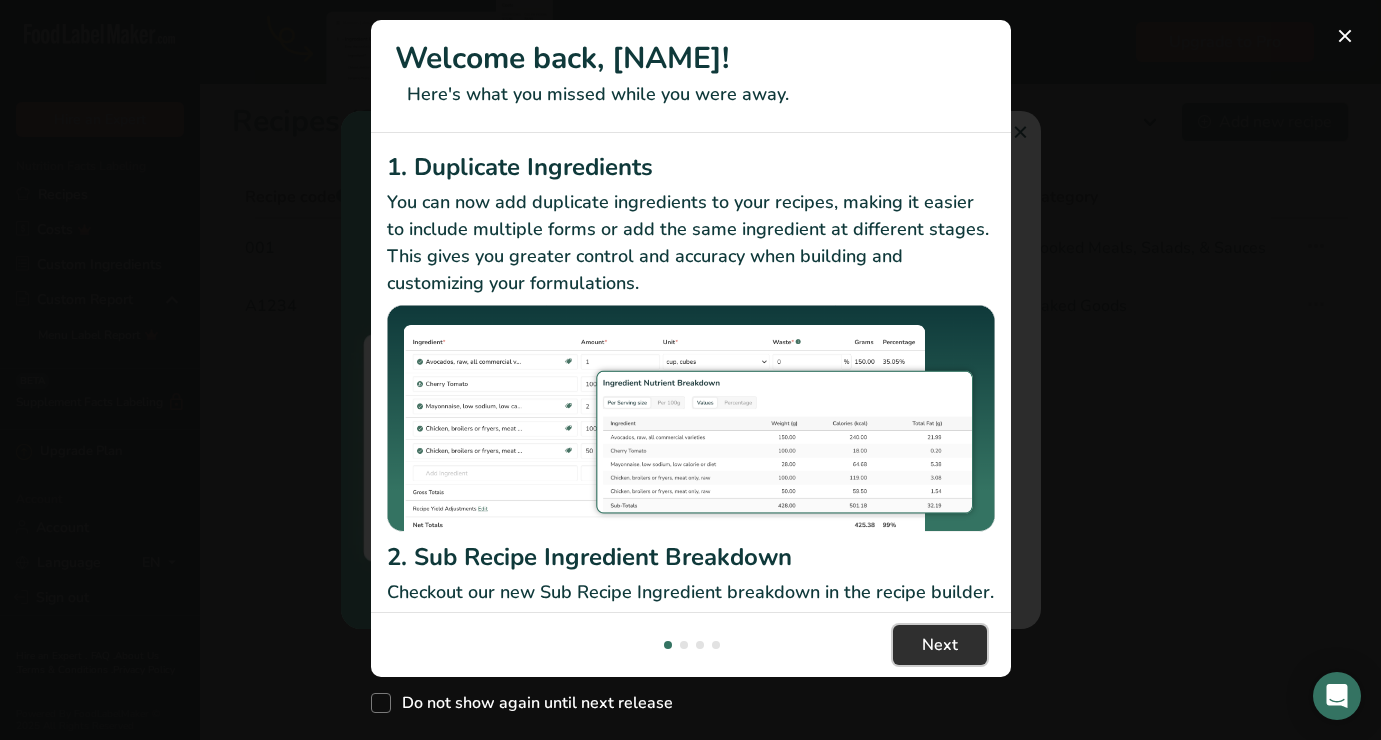 click on "Next" at bounding box center (940, 645) 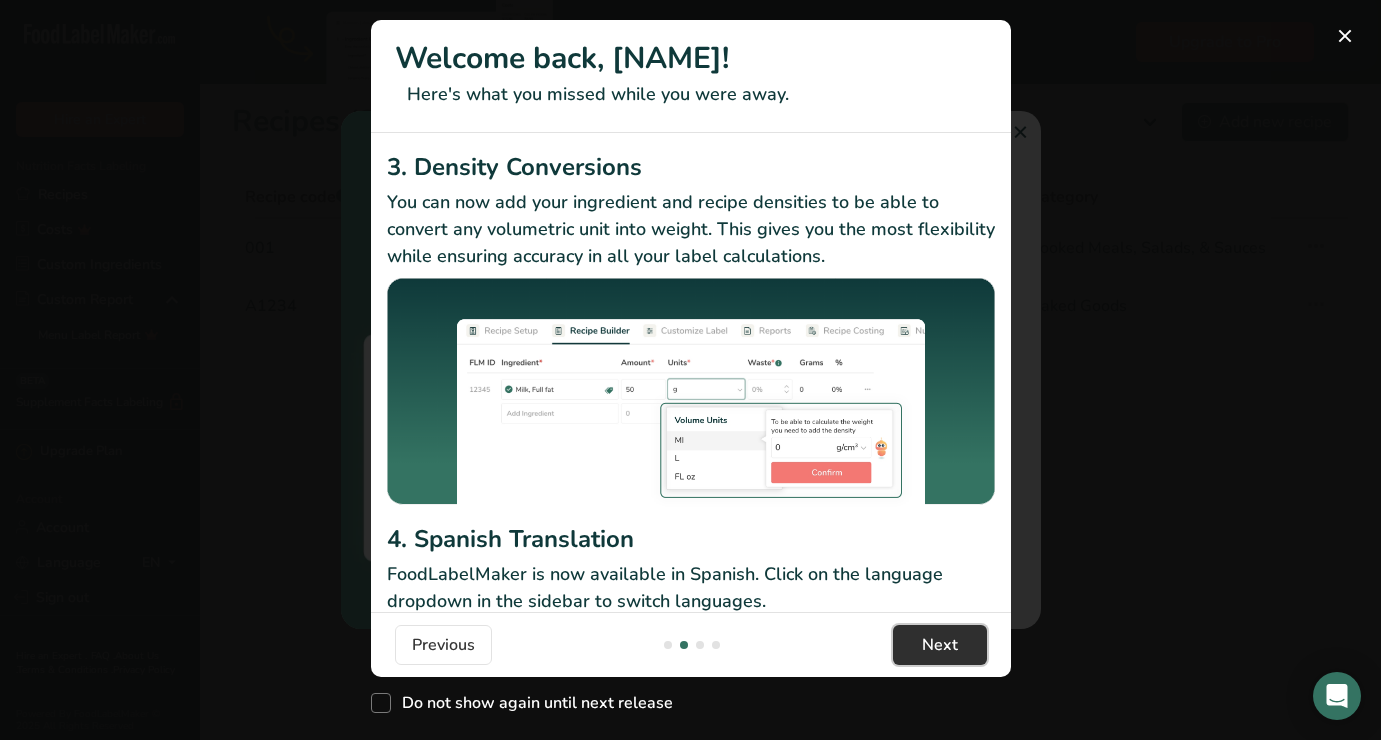 click on "Next" at bounding box center [940, 645] 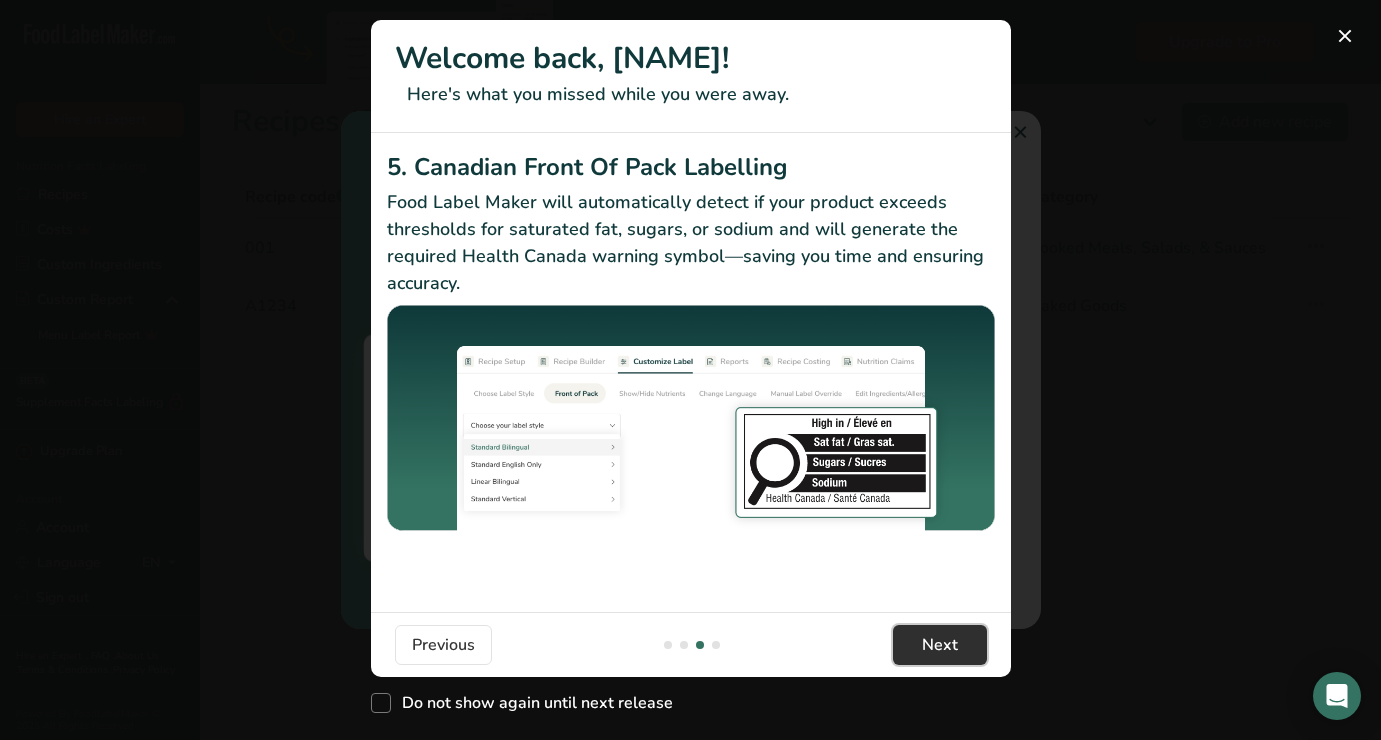 click on "Next" at bounding box center [940, 645] 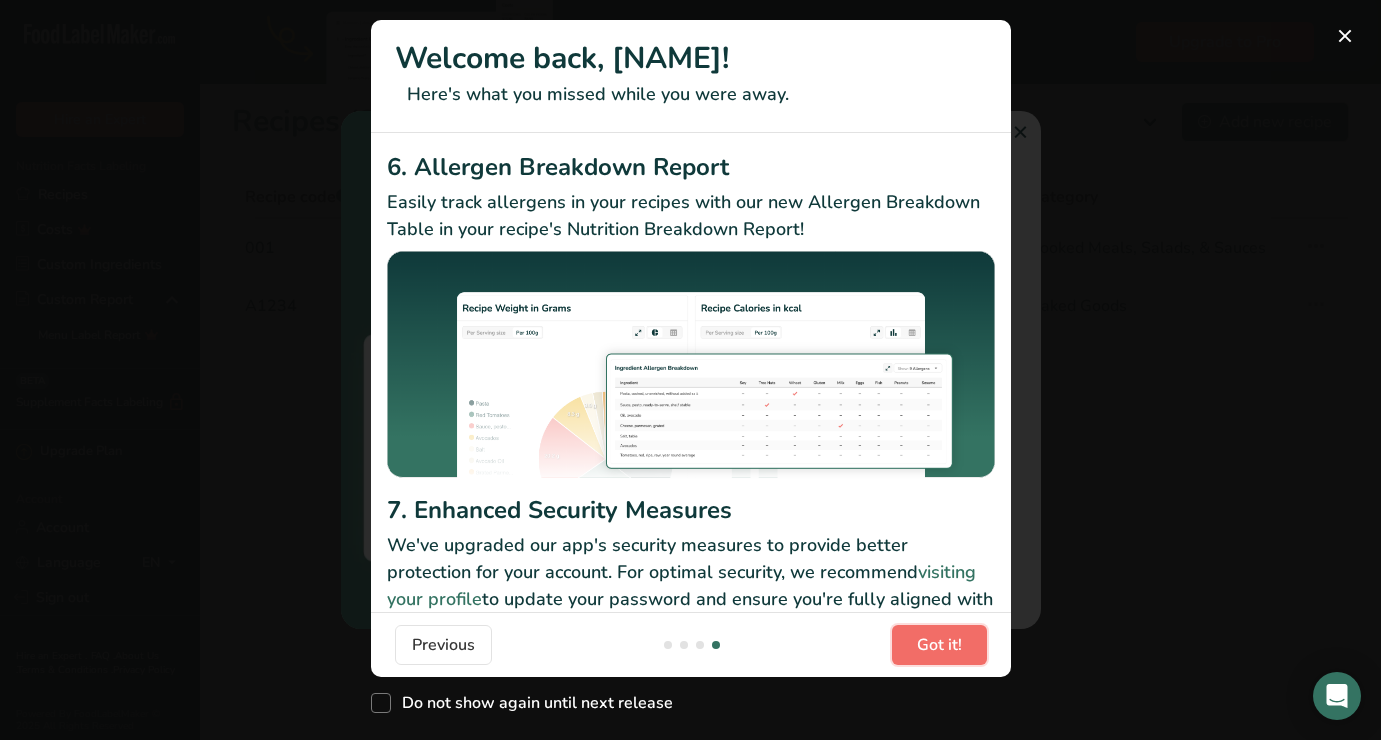 click on "Got it!" at bounding box center [939, 645] 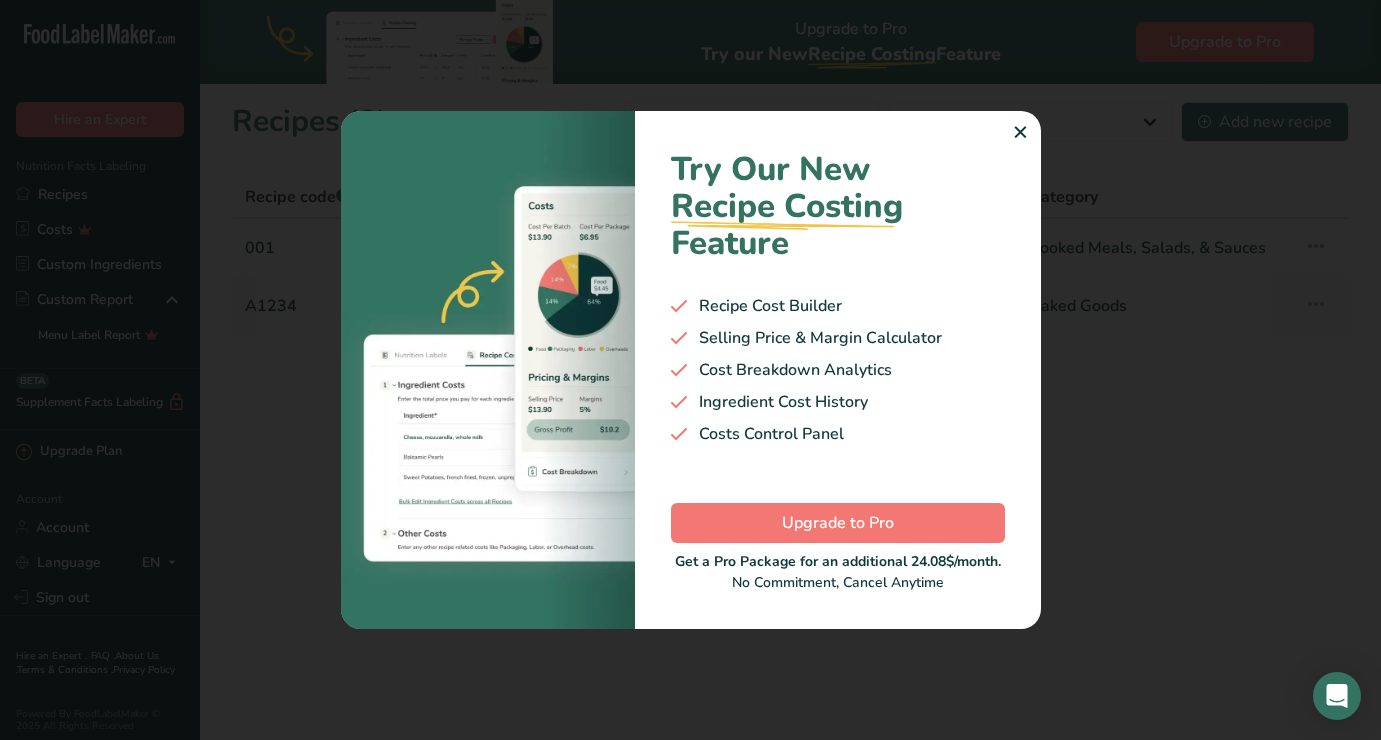 click on "✕" at bounding box center (1020, 133) 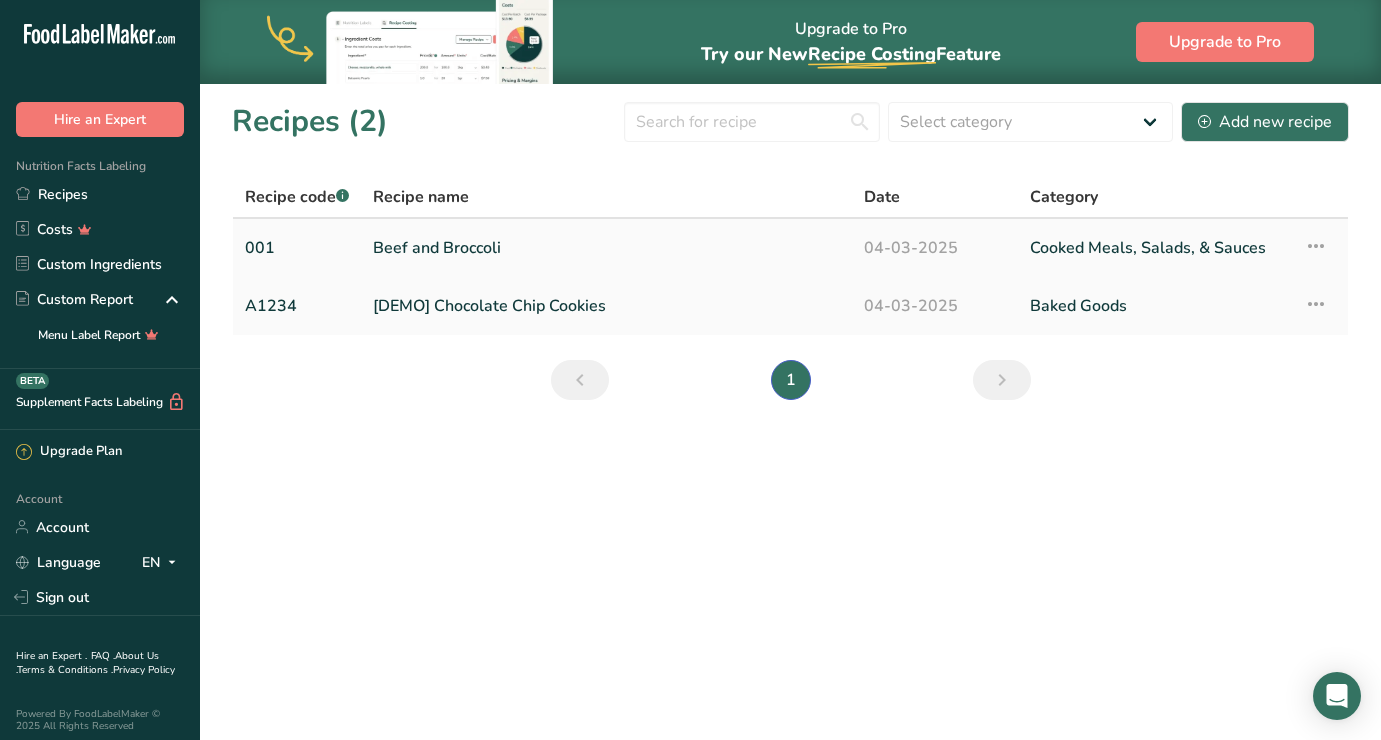 click on "Beef and Broccoli" at bounding box center [606, 248] 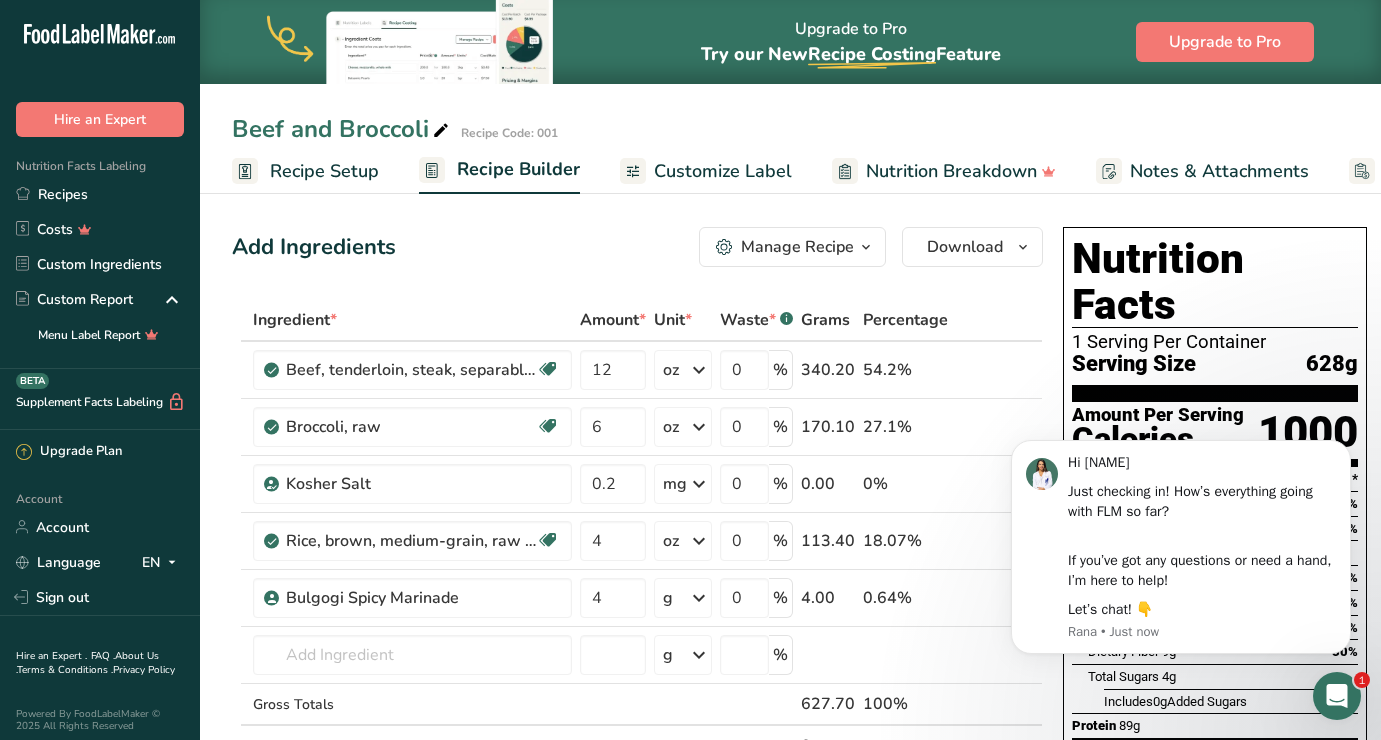 scroll, scrollTop: 0, scrollLeft: 0, axis: both 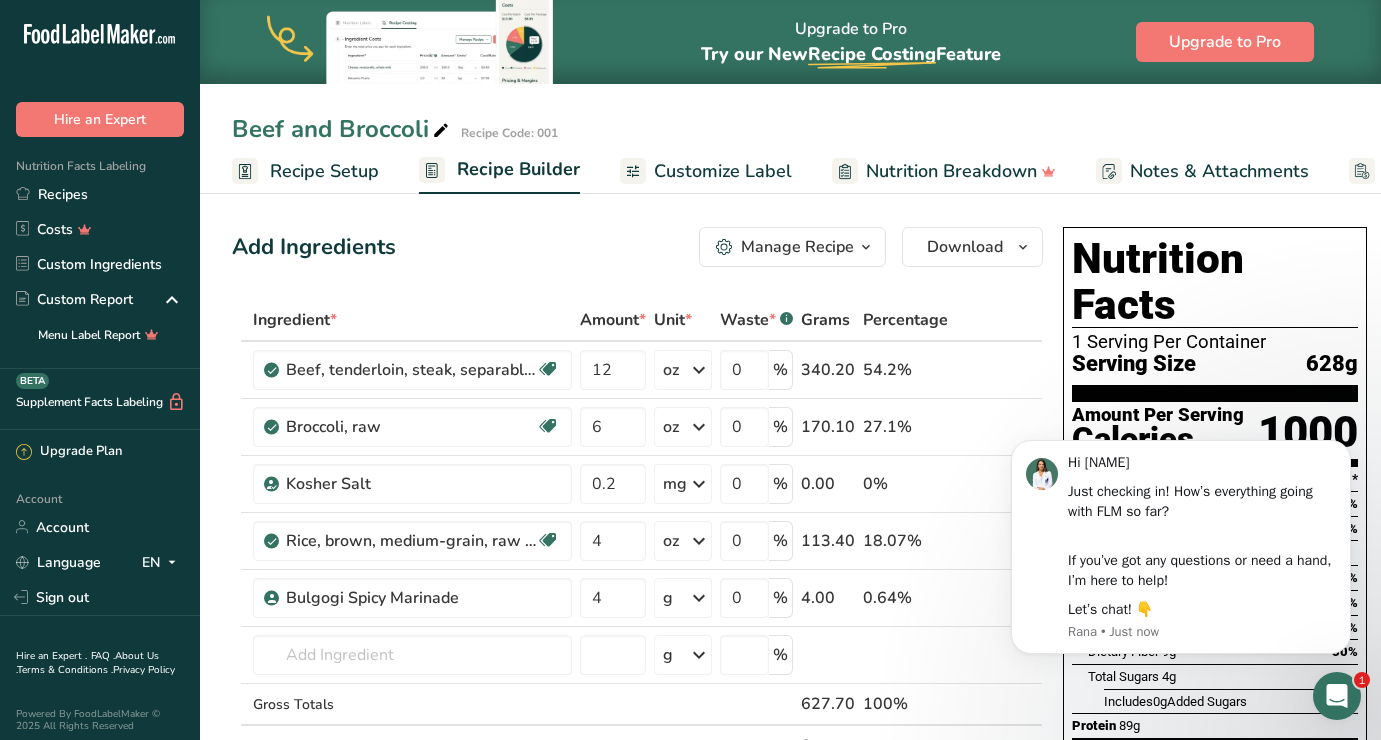 click on "Add Ingredients
Manage Recipe         Delete Recipe           Duplicate Recipe             Scale Recipe             Save as Sub-Recipe   .a-a{fill:#347362;}.b-a{fill:#fff;}                               Nutrition Breakdown                   Recipe Card
NEW
Amino Acids Pattern Report             Activity History
Download
Choose your preferred label style
Standard FDA label
Standard FDA label
The most common format for nutrition facts labels in compliance with the FDA's typeface, style and requirements
Tabular FDA label
A label format compliant with the FDA regulations presented in a tabular (horizontal) display.
Linear FDA label
A simple linear display for small sized packages.
Simplified FDA label" at bounding box center [643, 832] 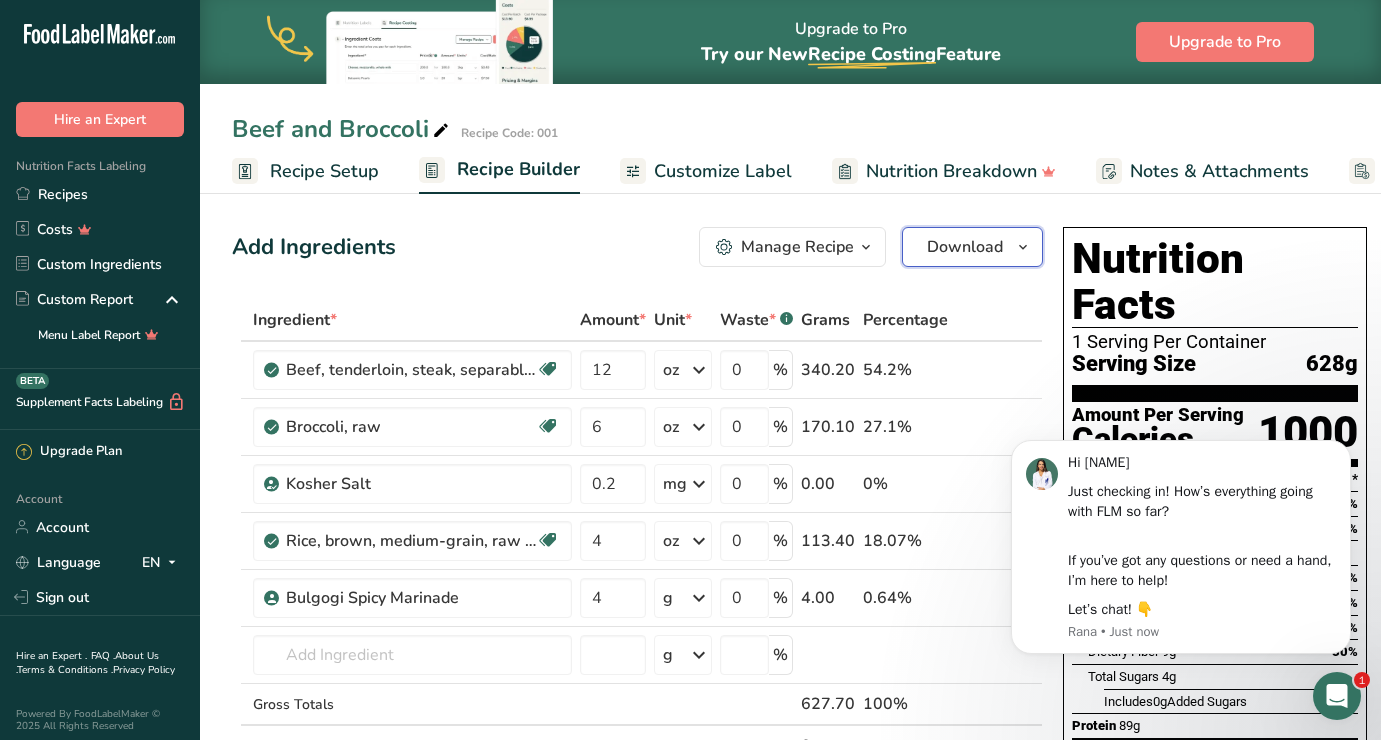 click on "Download" at bounding box center [965, 247] 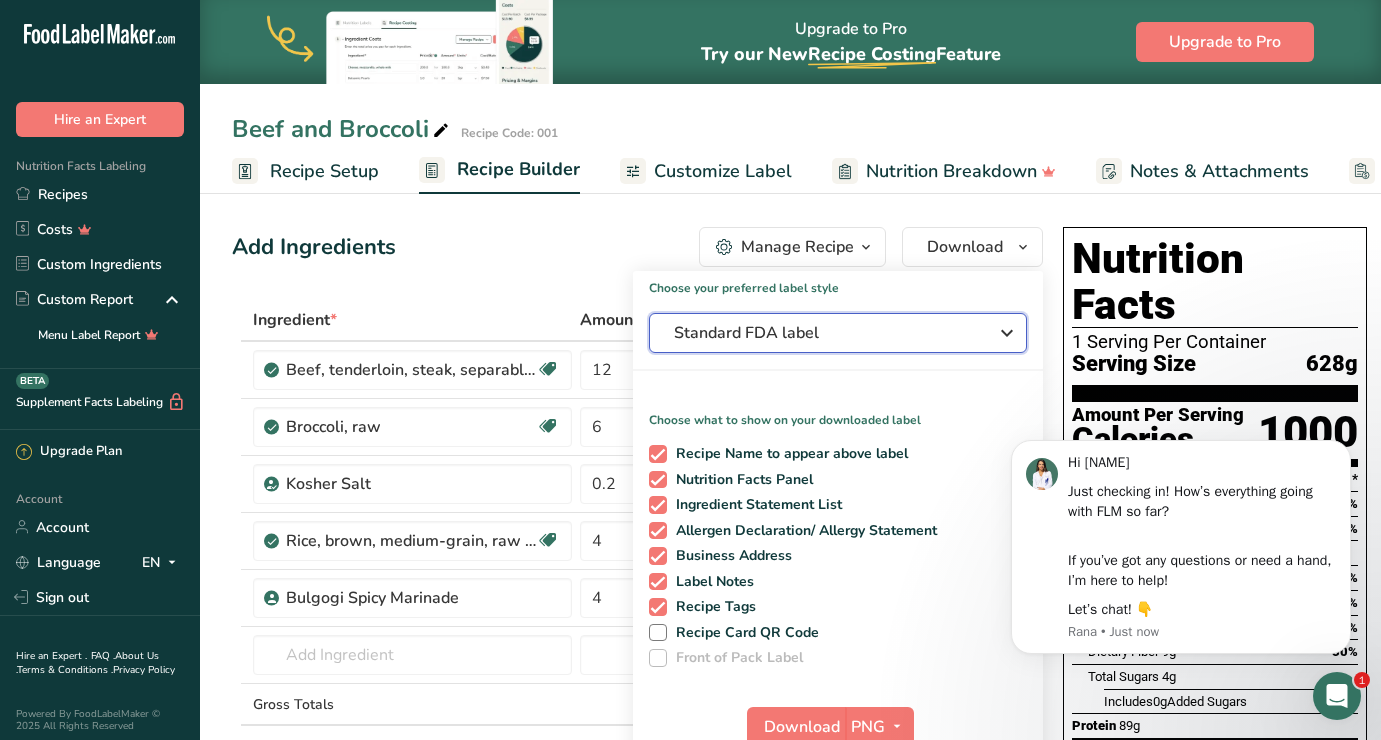 click on "Standard FDA label" at bounding box center [824, 333] 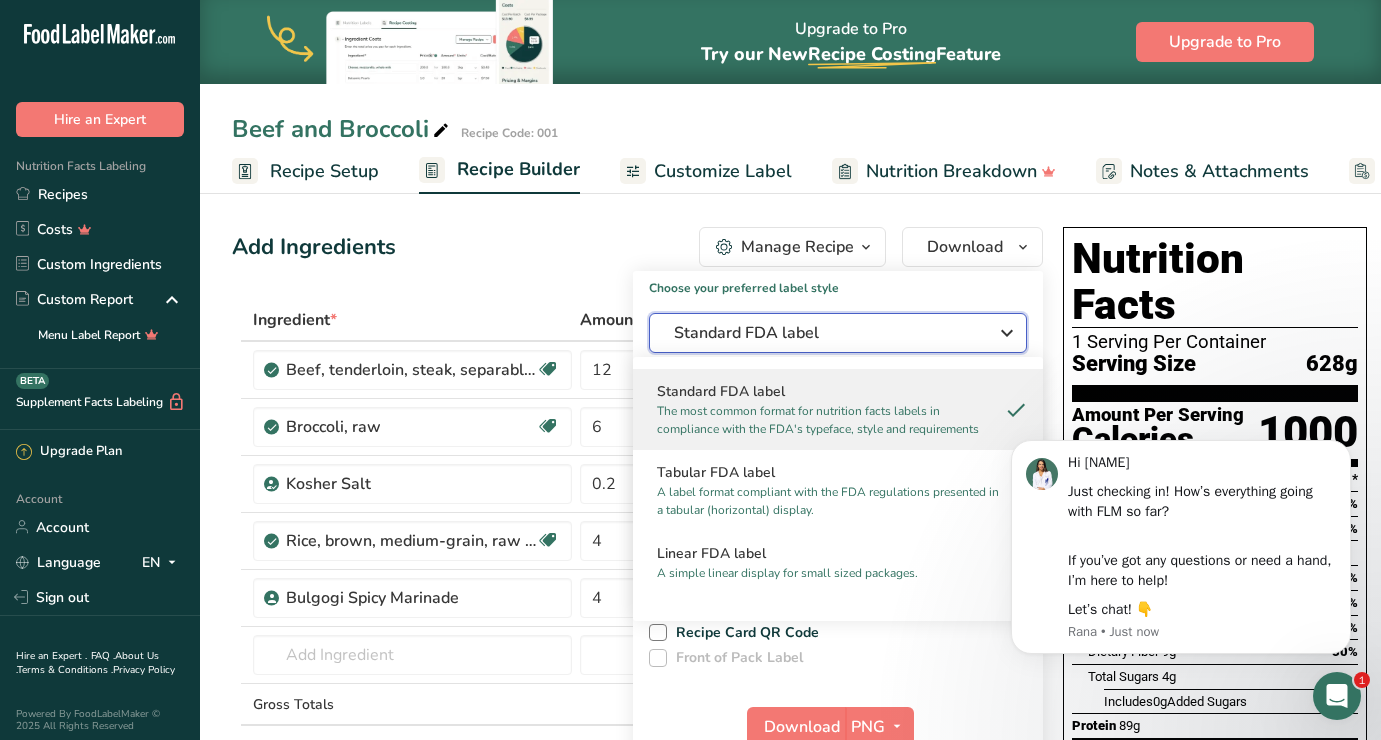 click on "Standard FDA label" at bounding box center [824, 333] 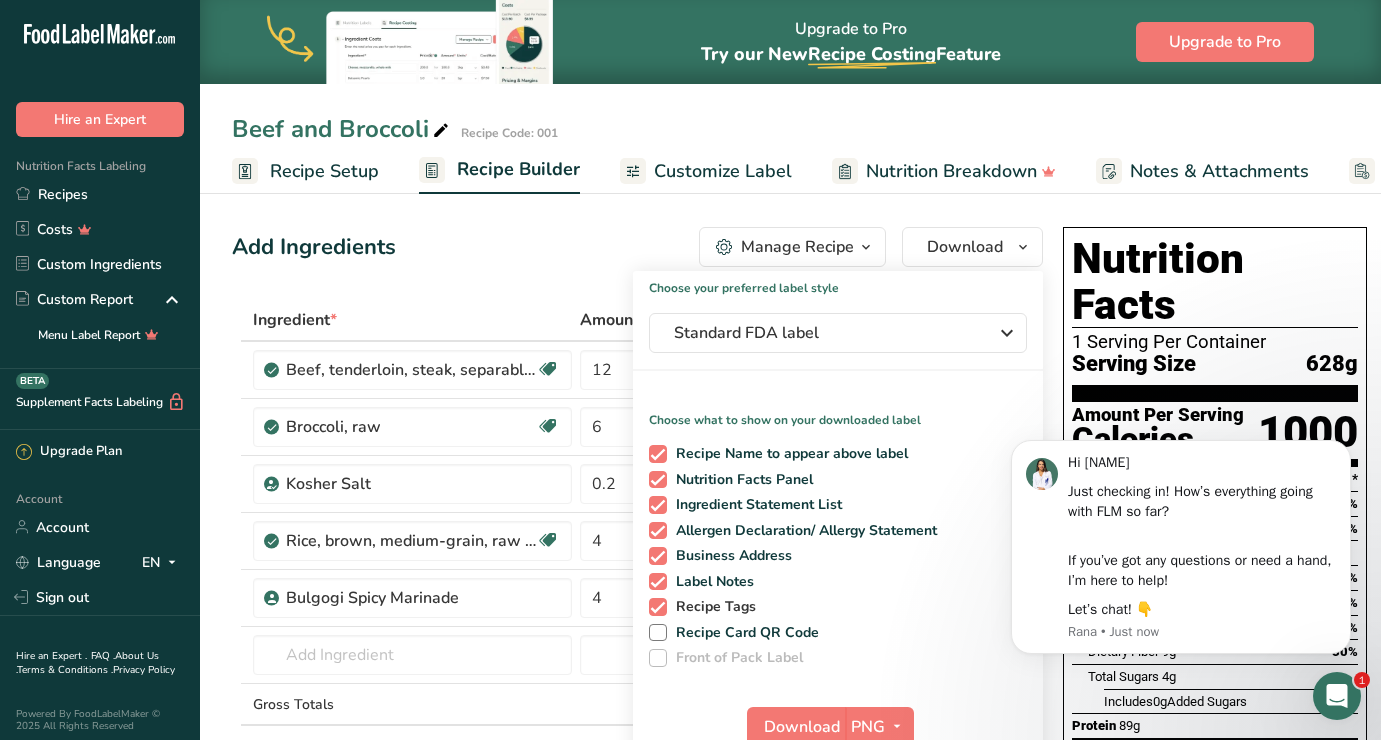 click at bounding box center (658, 607) 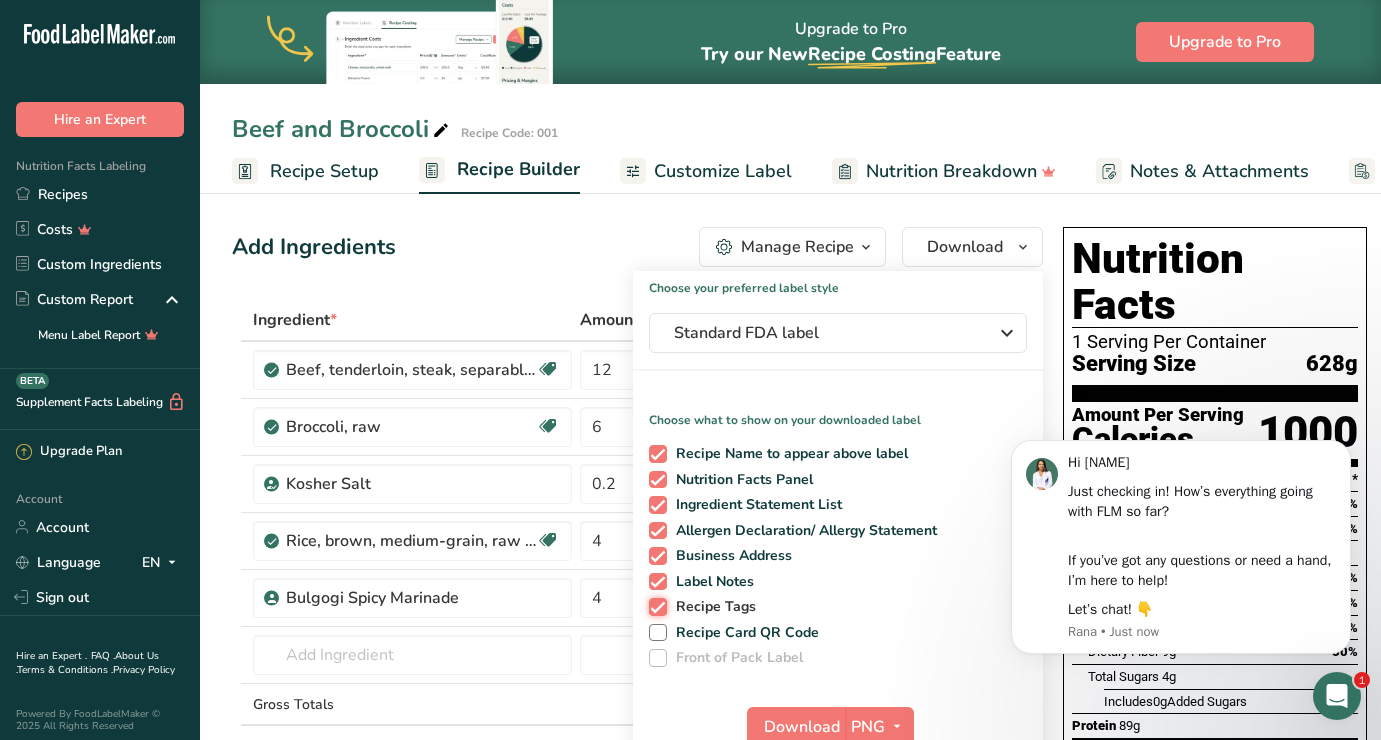 click on "Recipe Tags" at bounding box center [655, 606] 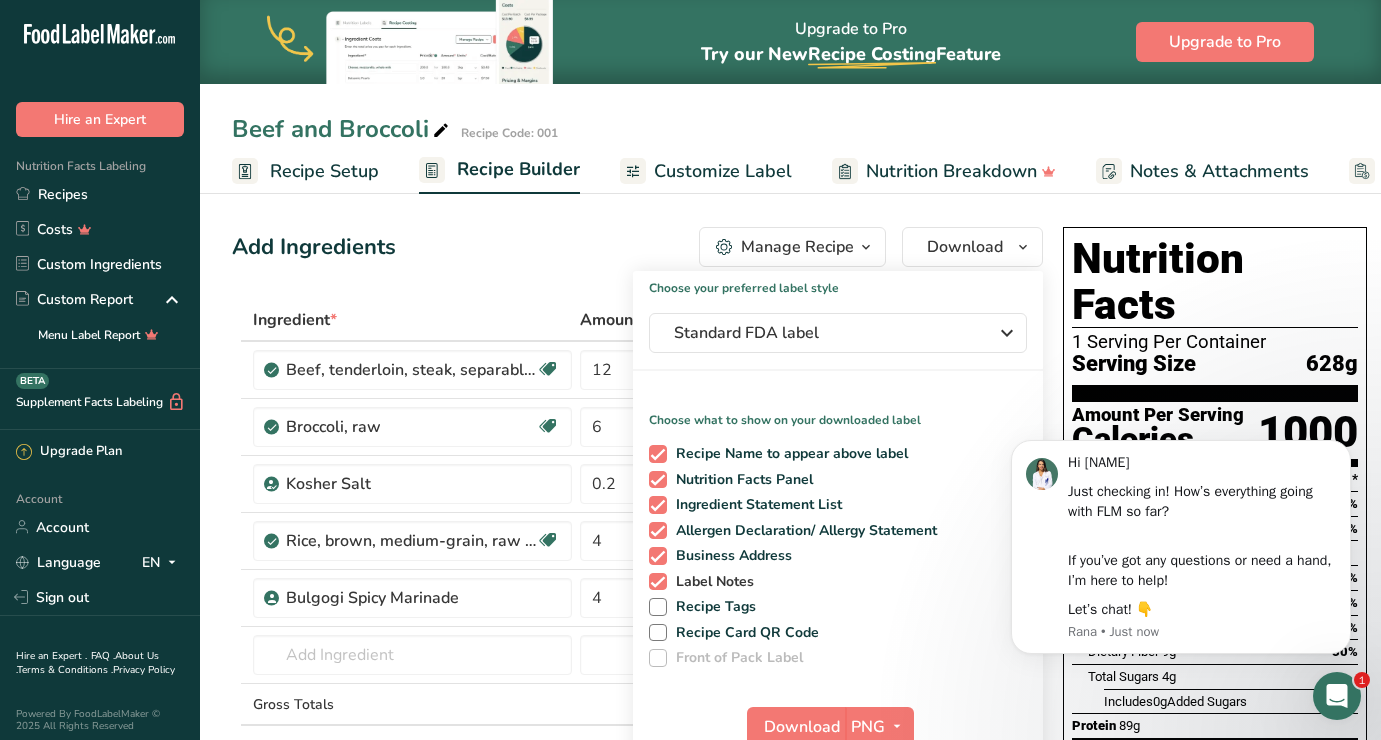 click at bounding box center [658, 582] 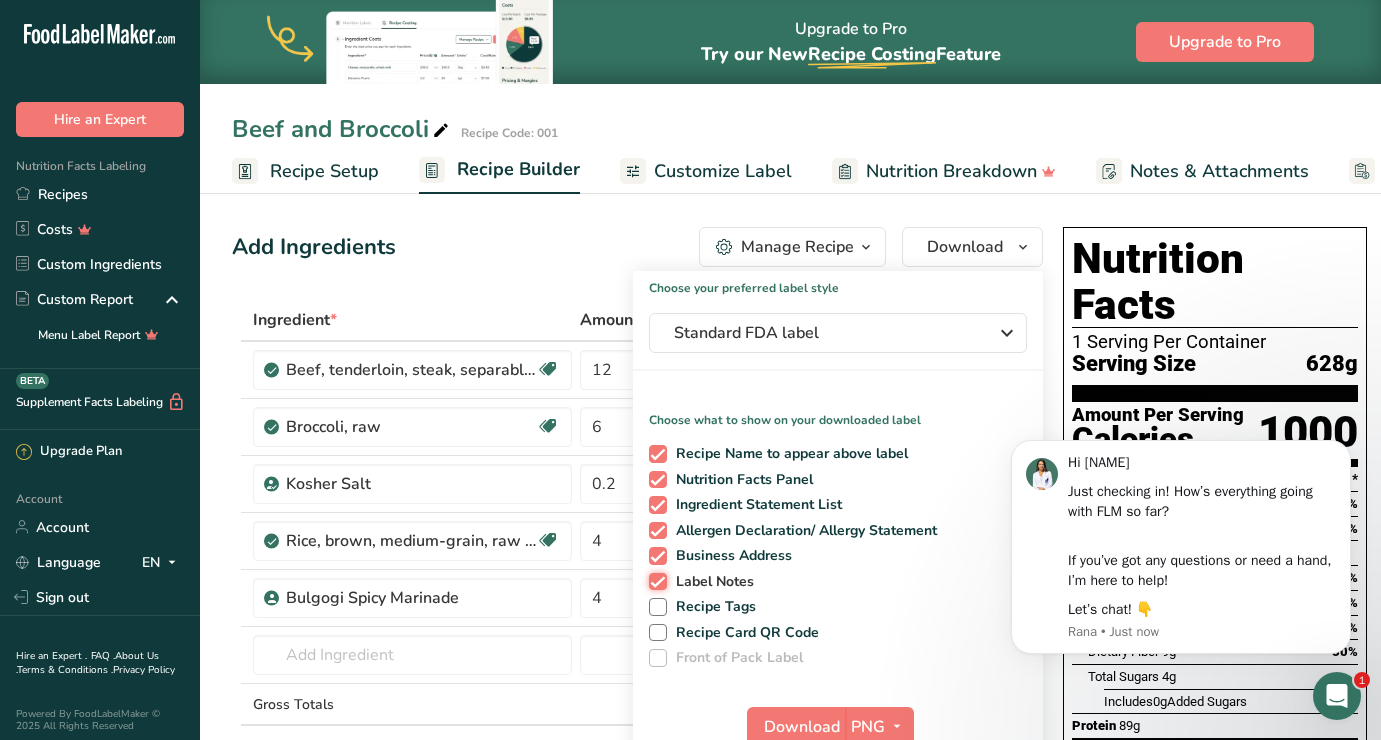 click on "Label Notes" at bounding box center [655, 581] 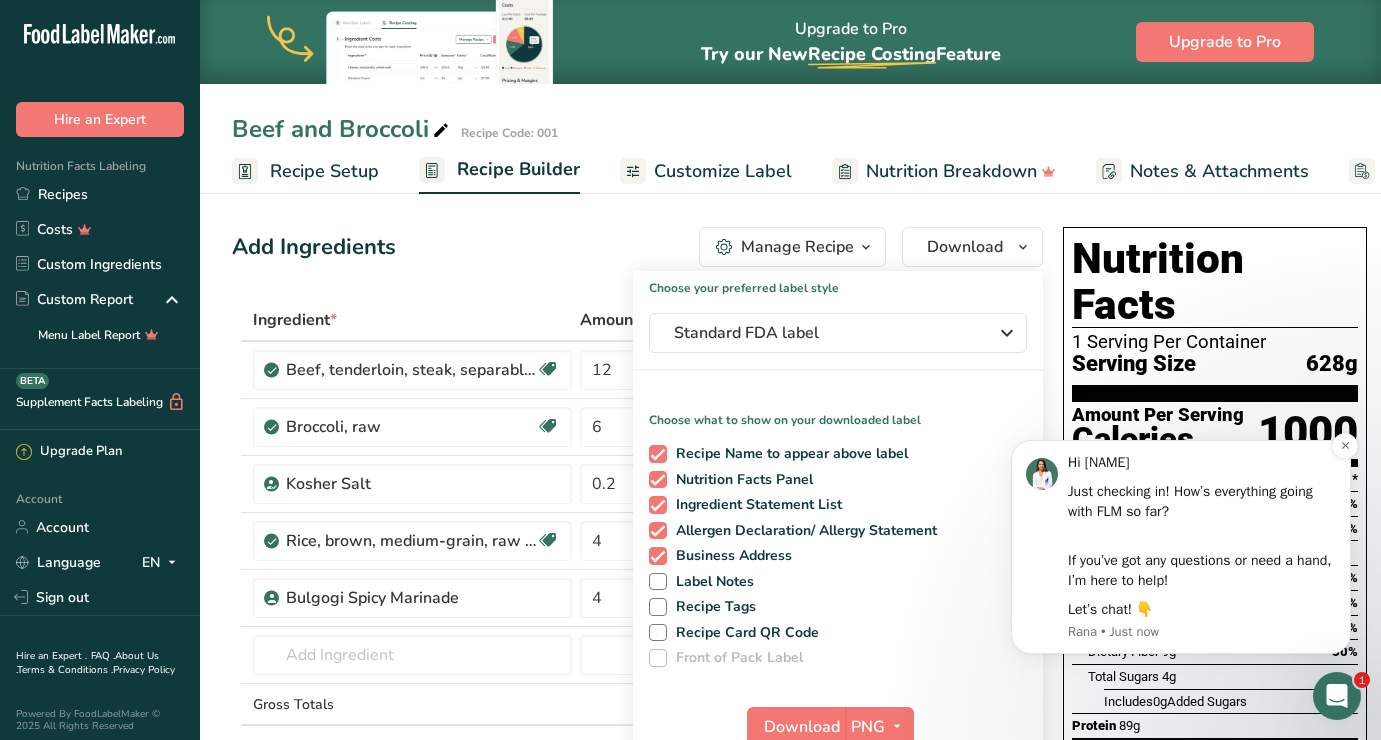 click on "If you’ve got any questions or need a hand, I’m here to help!" at bounding box center (1202, 560) 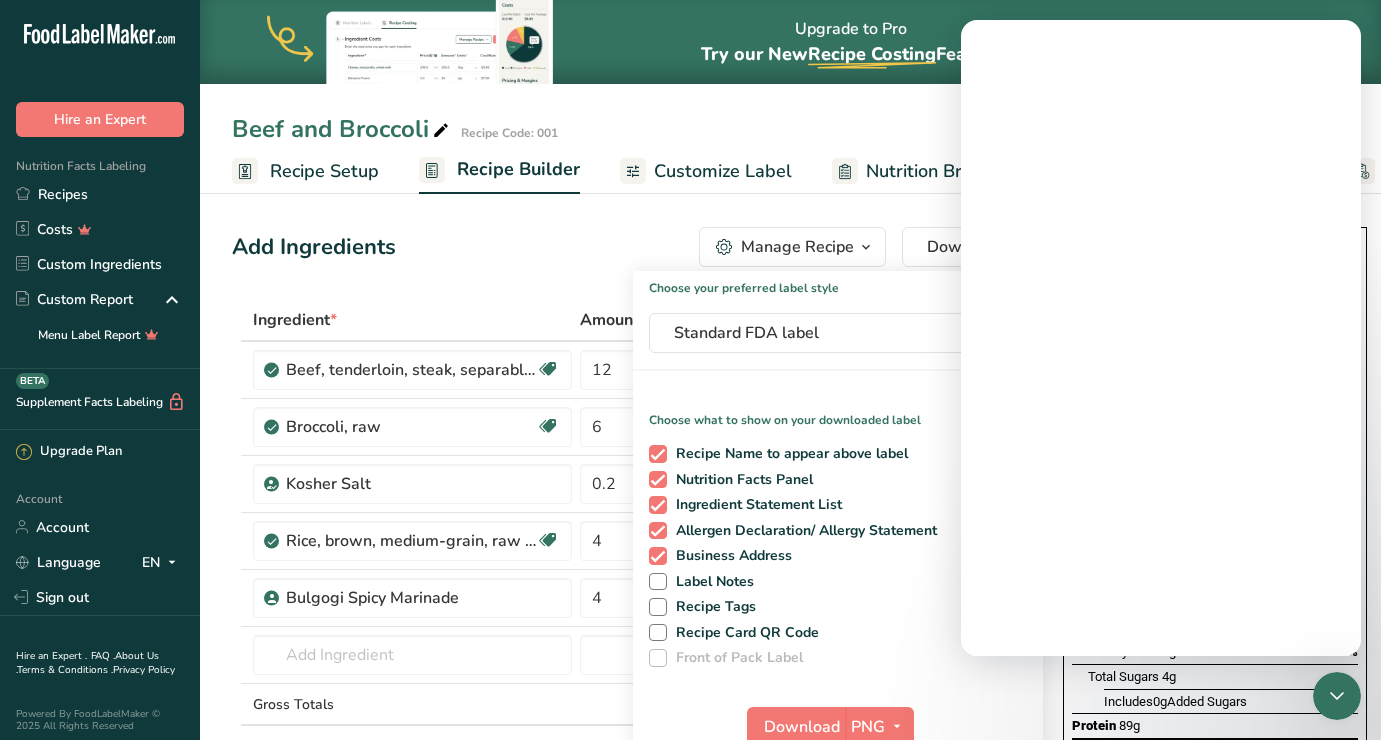 scroll, scrollTop: 0, scrollLeft: 0, axis: both 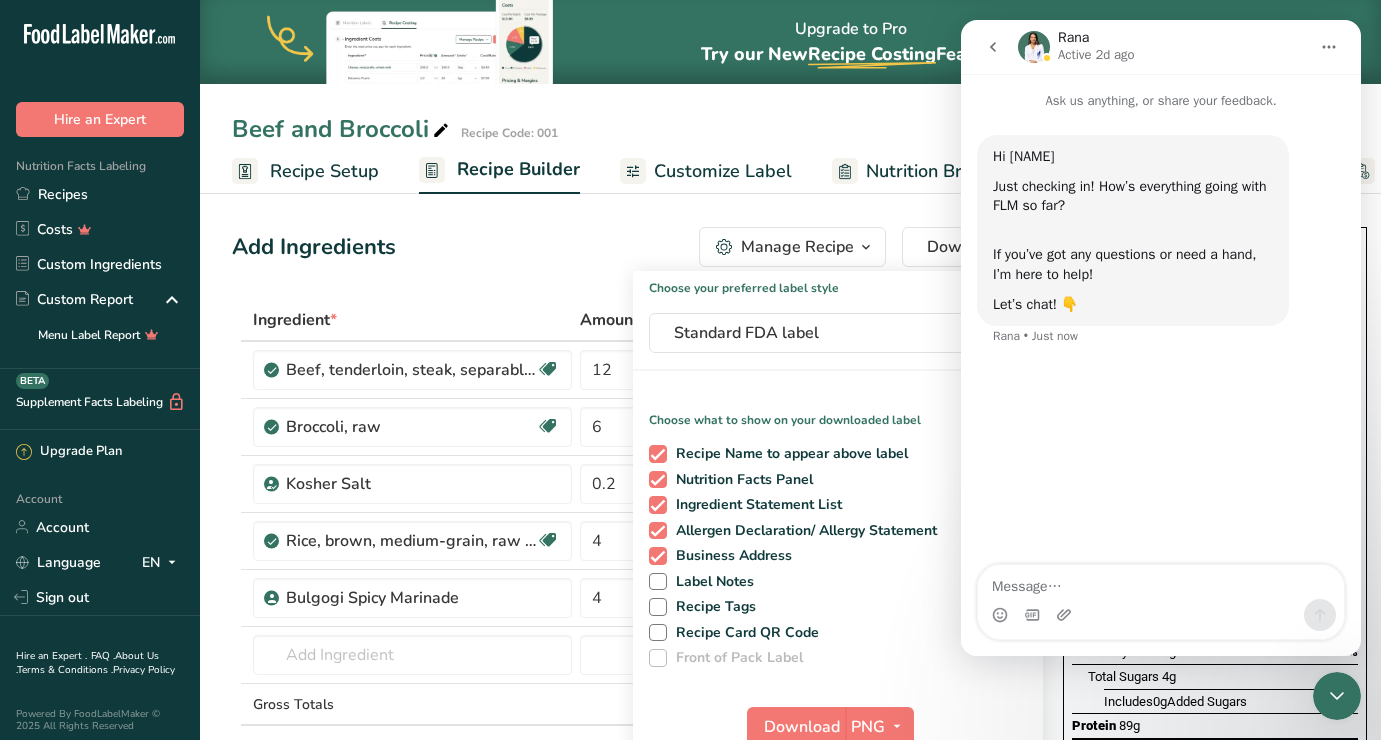 click 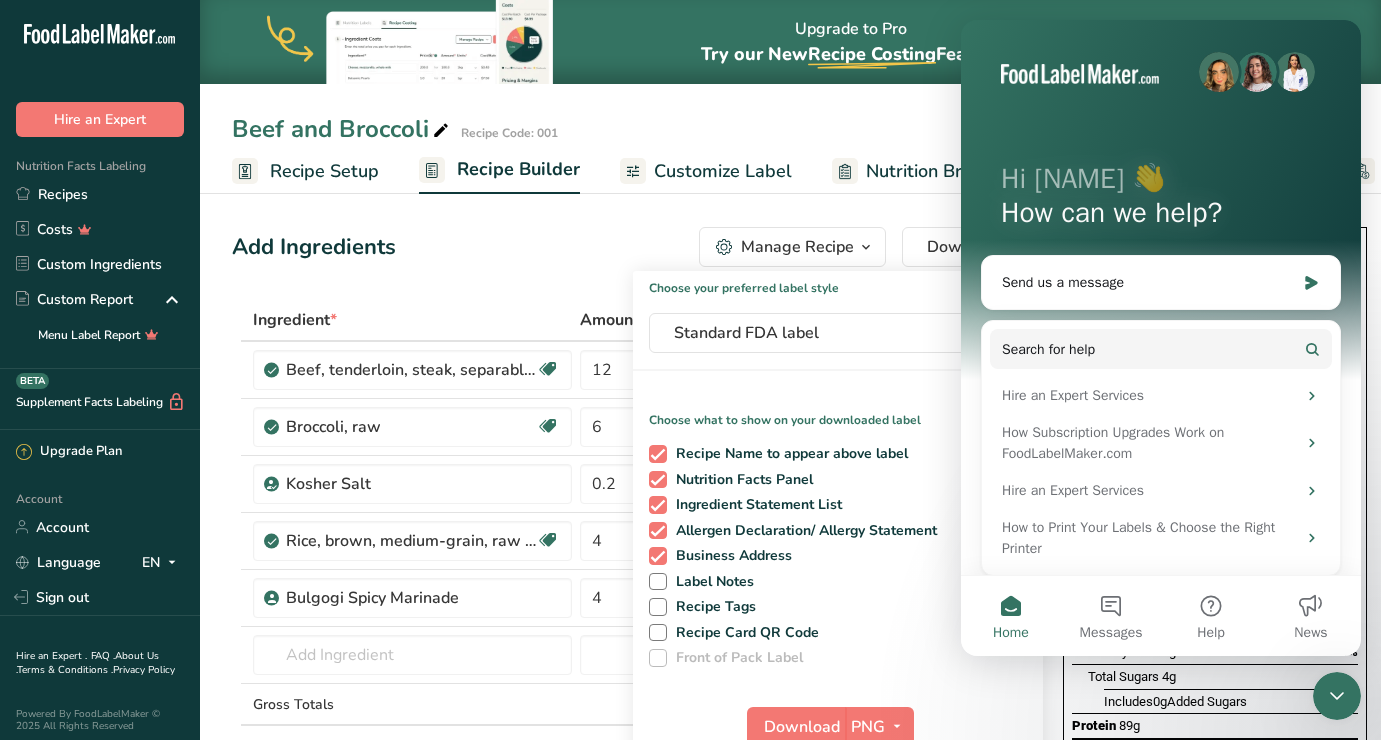click on "Protein
89g" at bounding box center (1106, 726) 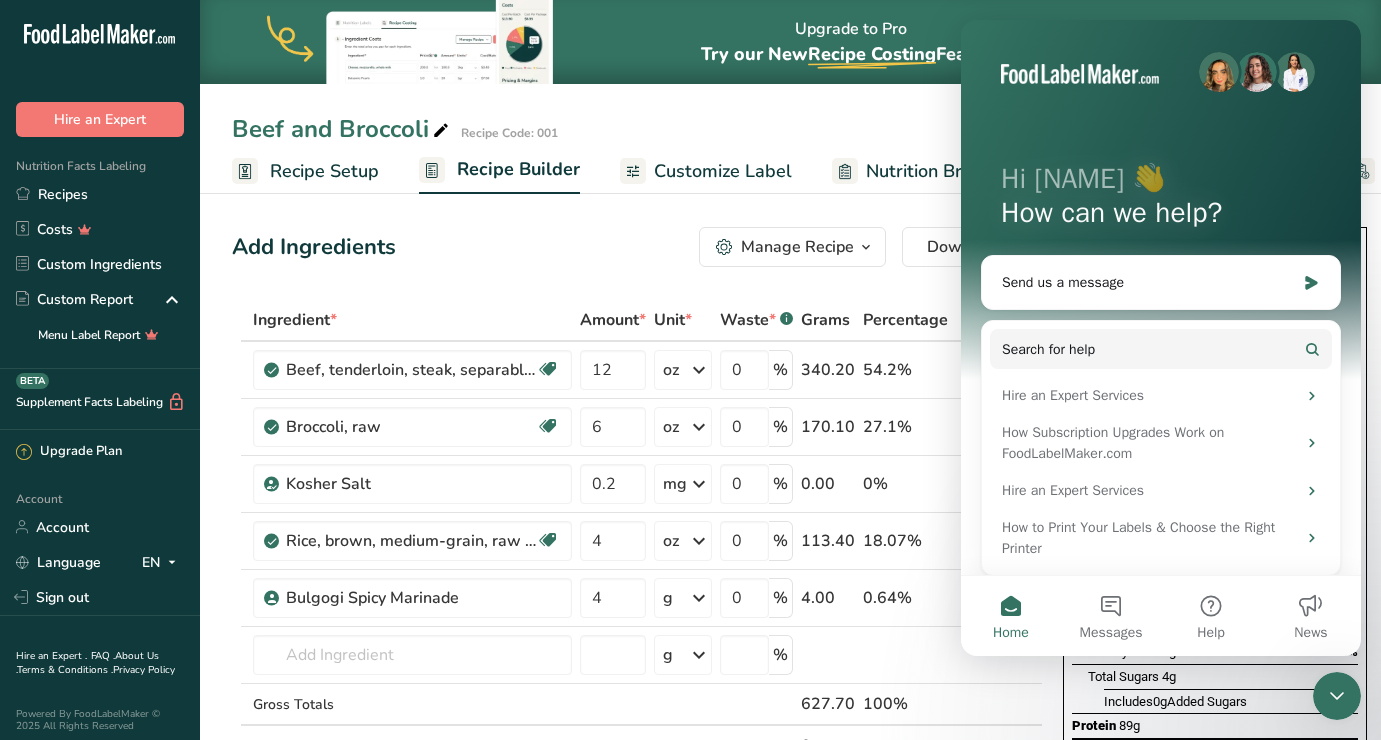click on "89g" at bounding box center (1129, 725) 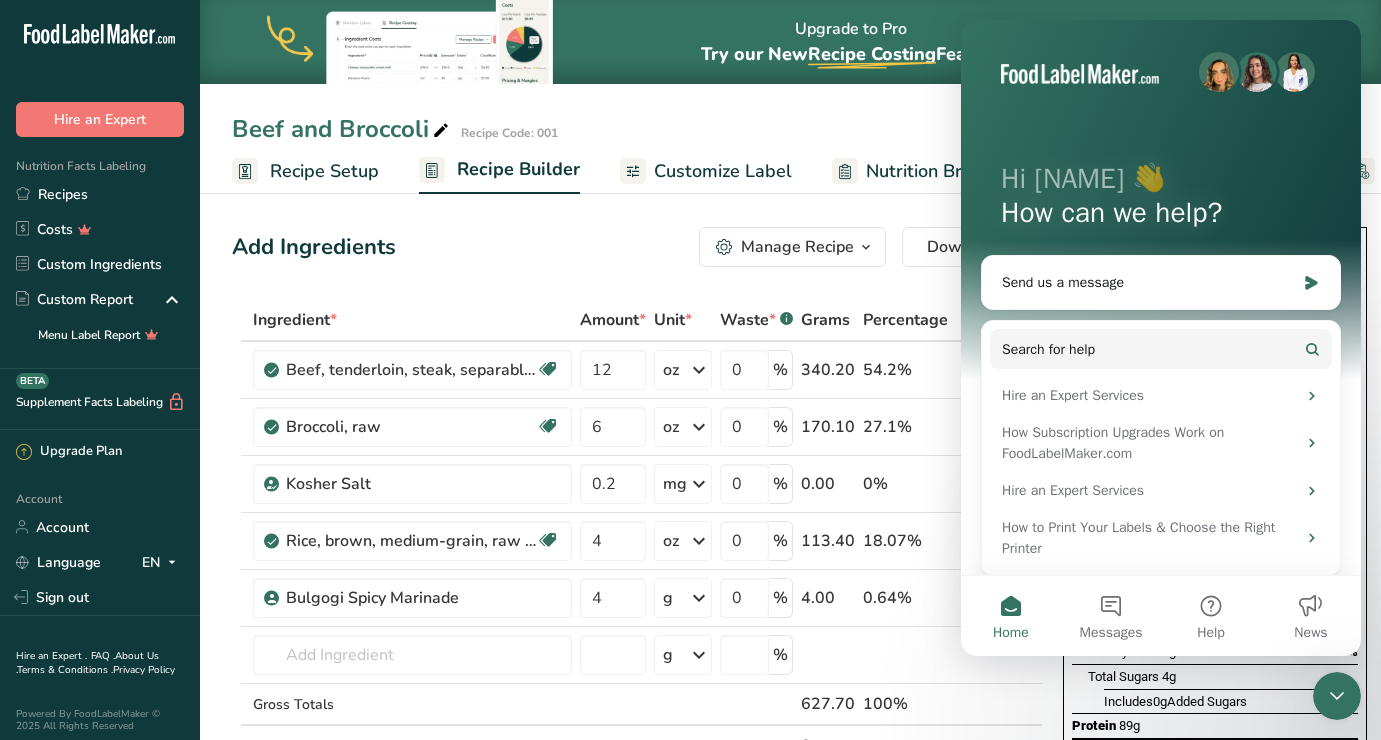 click on "Home" at bounding box center [1011, 616] 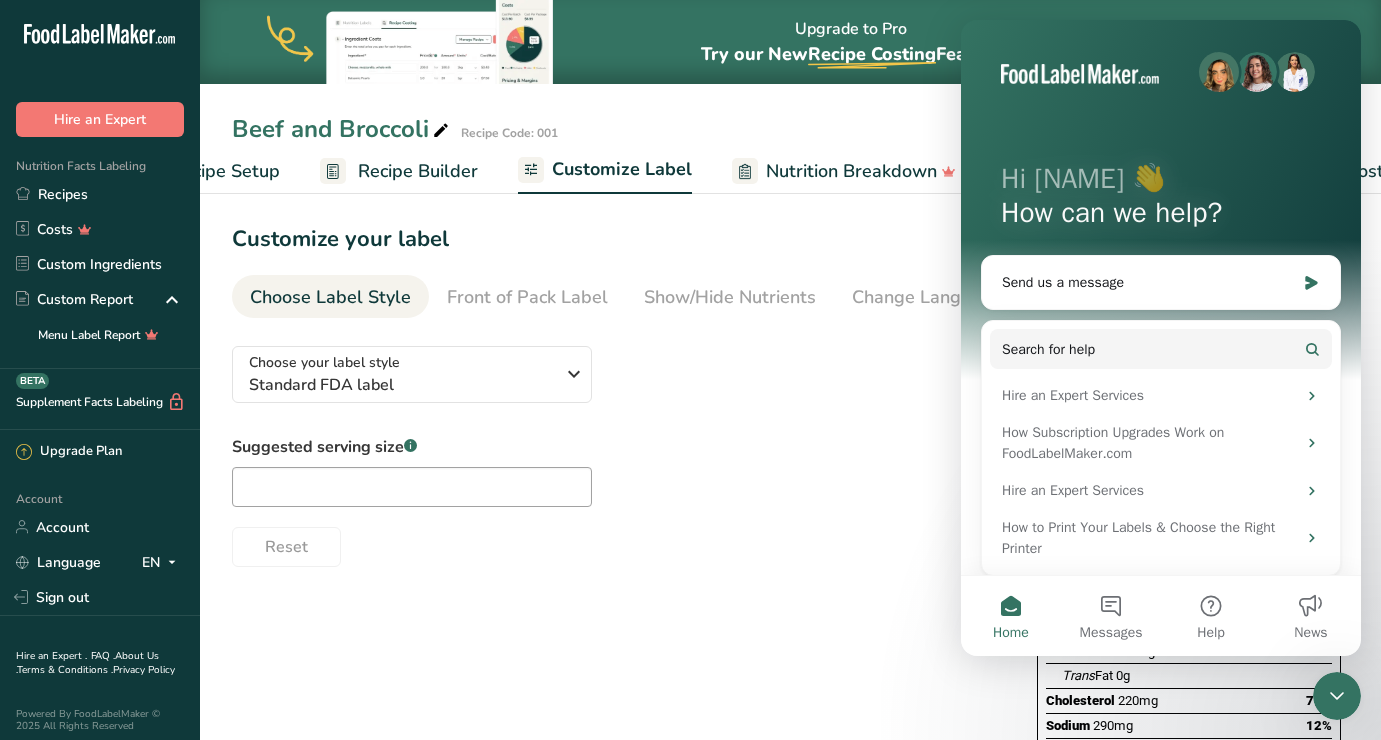 scroll, scrollTop: 0, scrollLeft: 178, axis: horizontal 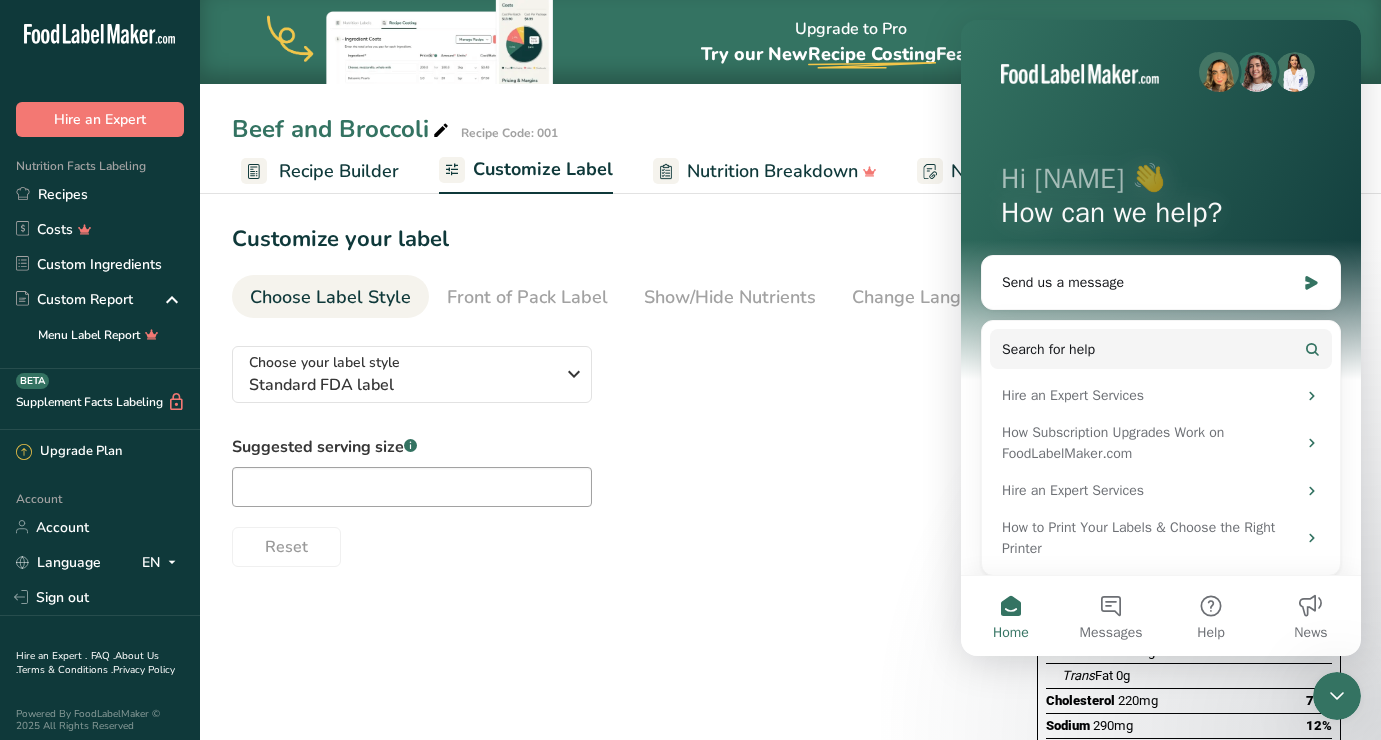 click on "Choose your label style
Standard FDA label
USA (FDA)
Standard FDA label
Tabular FDA label
Linear FDA label
Simplified FDA label
Dual Column FDA label (Per Serving/Per Container)
Dual Column FDA label (As Sold/As Prepared)
Aggregate Standard FDA label
Standard FDA label with Micronutrients listed side-by-side
UK (FSA)
UK Mandatory Label "Back of Pack"
UK Traffic Light Label  "Front of Pack"
Canadian (CFIA)
Canadian Standard label
Canadian Dual Column label" at bounding box center [790, 712] 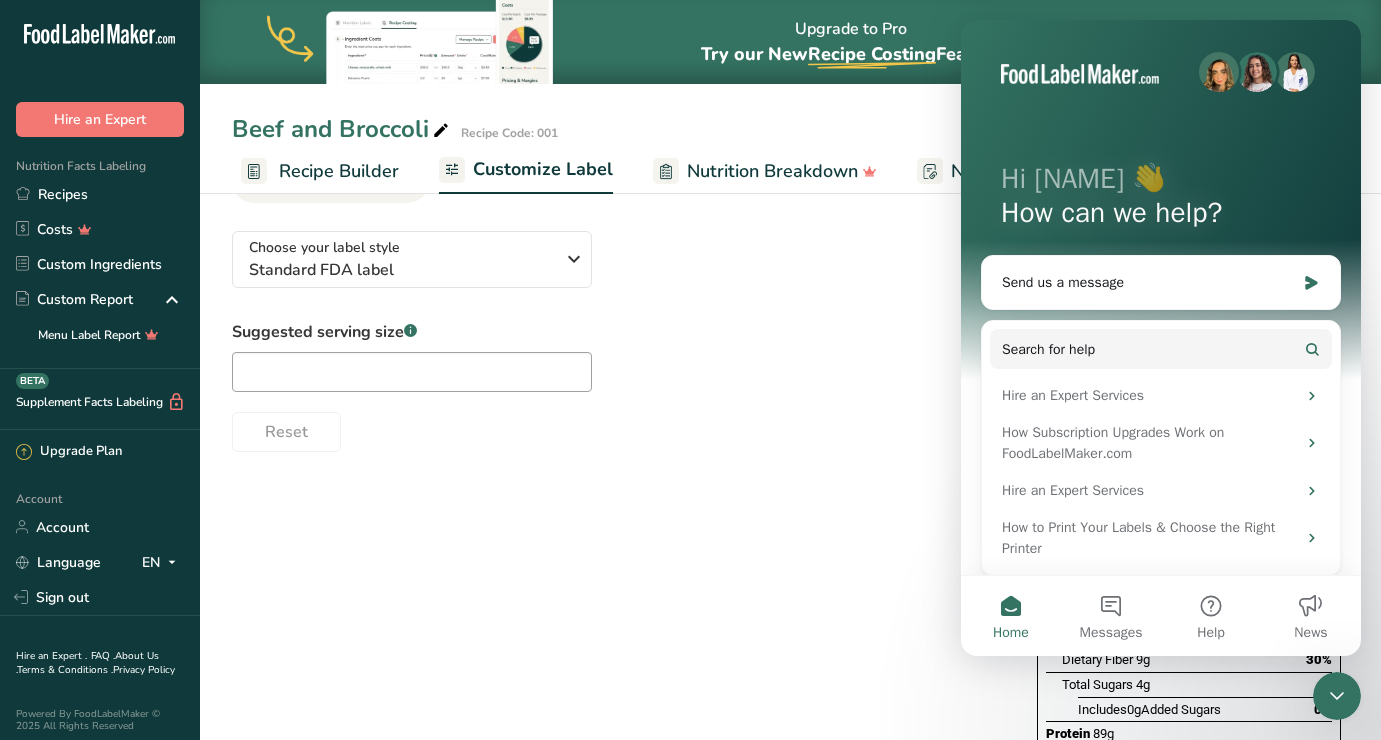 scroll, scrollTop: 120, scrollLeft: 0, axis: vertical 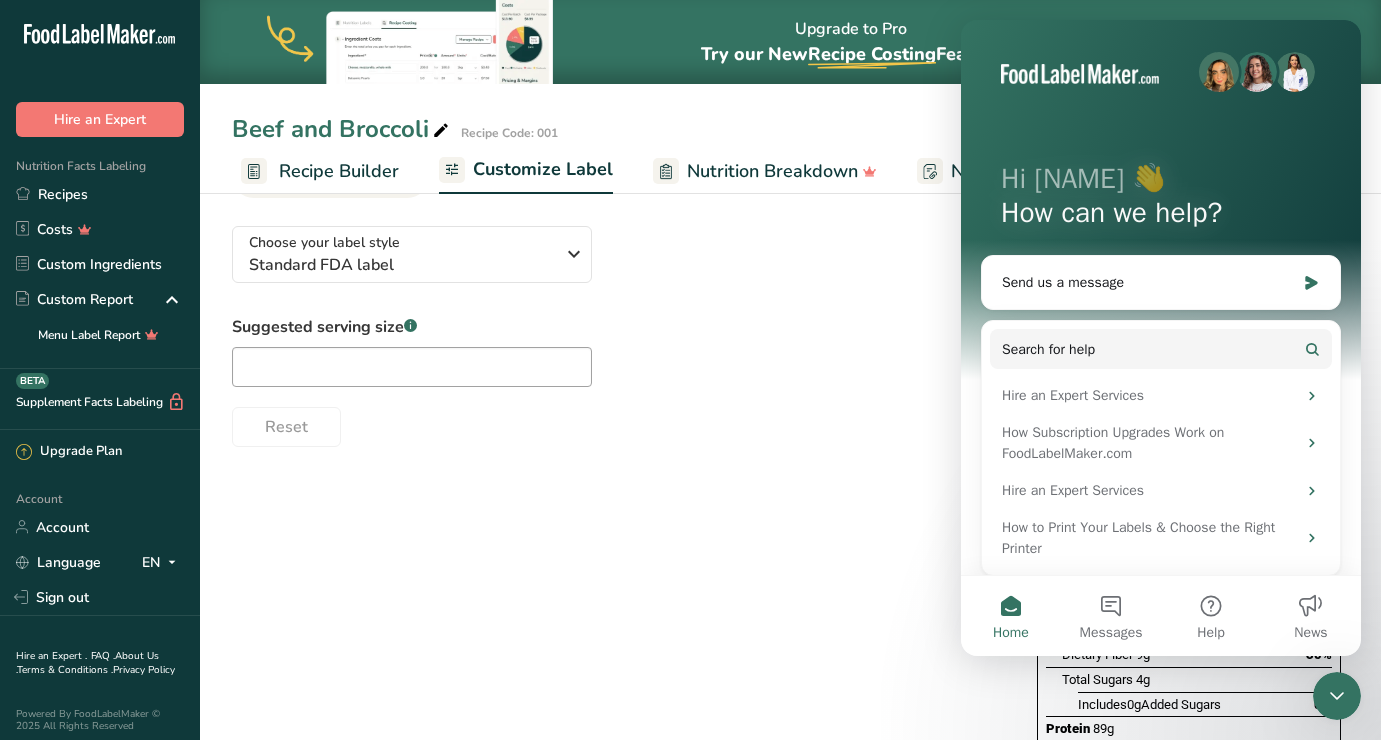 click at bounding box center [1219, 72] 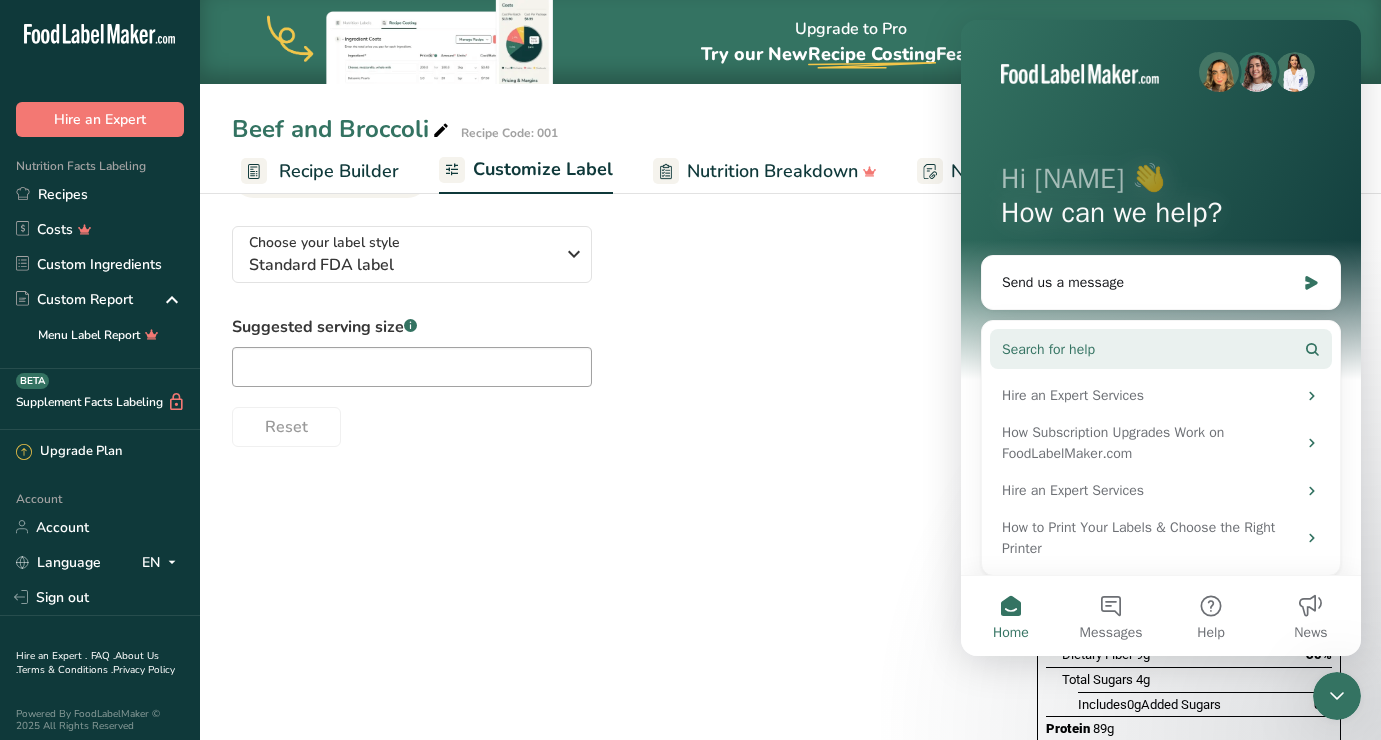 click on "Search for help" at bounding box center [1161, 349] 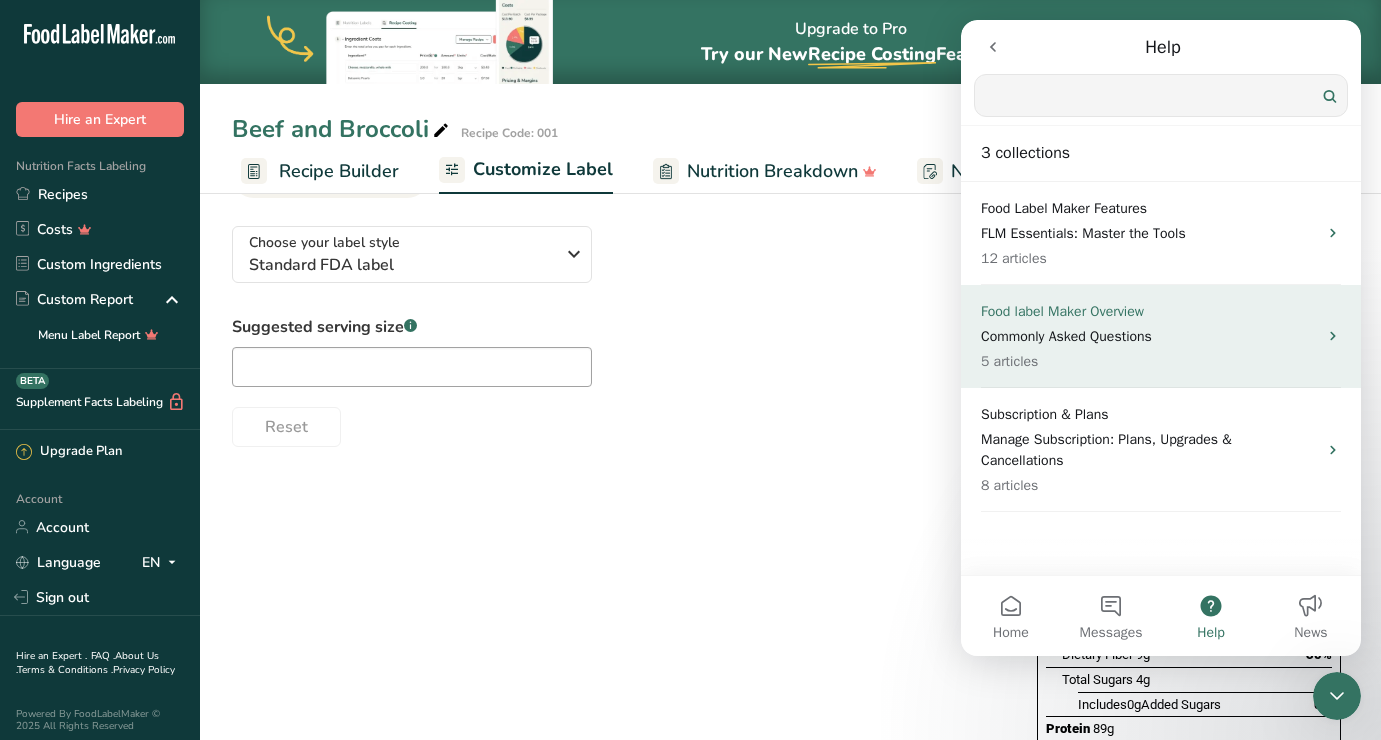 scroll, scrollTop: 0, scrollLeft: 0, axis: both 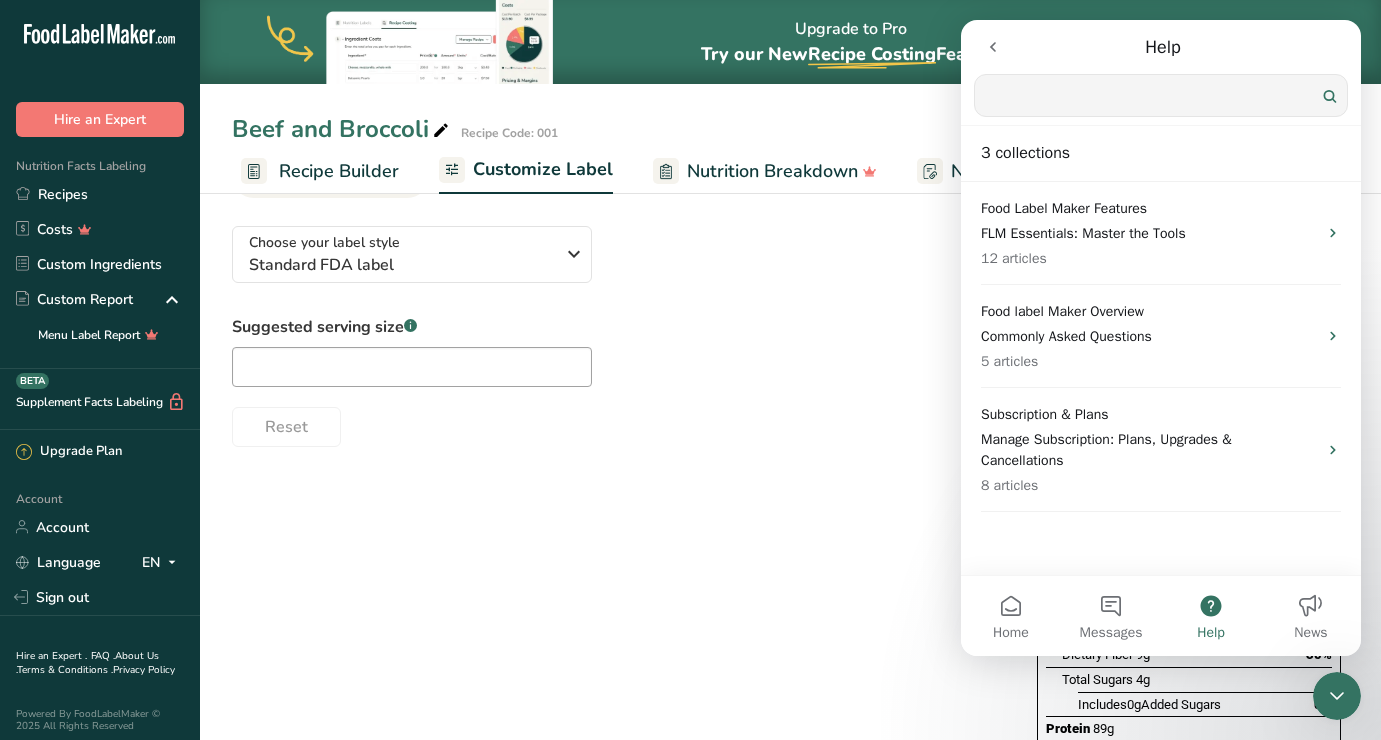 click on "Choose your label style
Standard FDA label
USA (FDA)
Standard FDA label
Tabular FDA label
Linear FDA label
Simplified FDA label
Dual Column FDA label (Per Serving/Per Container)
Dual Column FDA label (As Sold/As Prepared)
Aggregate Standard FDA label
Standard FDA label with Micronutrients listed side-by-side
UK (FSA)
UK Mandatory Label "Back of Pack"
UK Traffic Light Label  "Front of Pack"
Canadian (CFIA)
Canadian Standard label
Canadian Dual Column label" at bounding box center (614, 328) 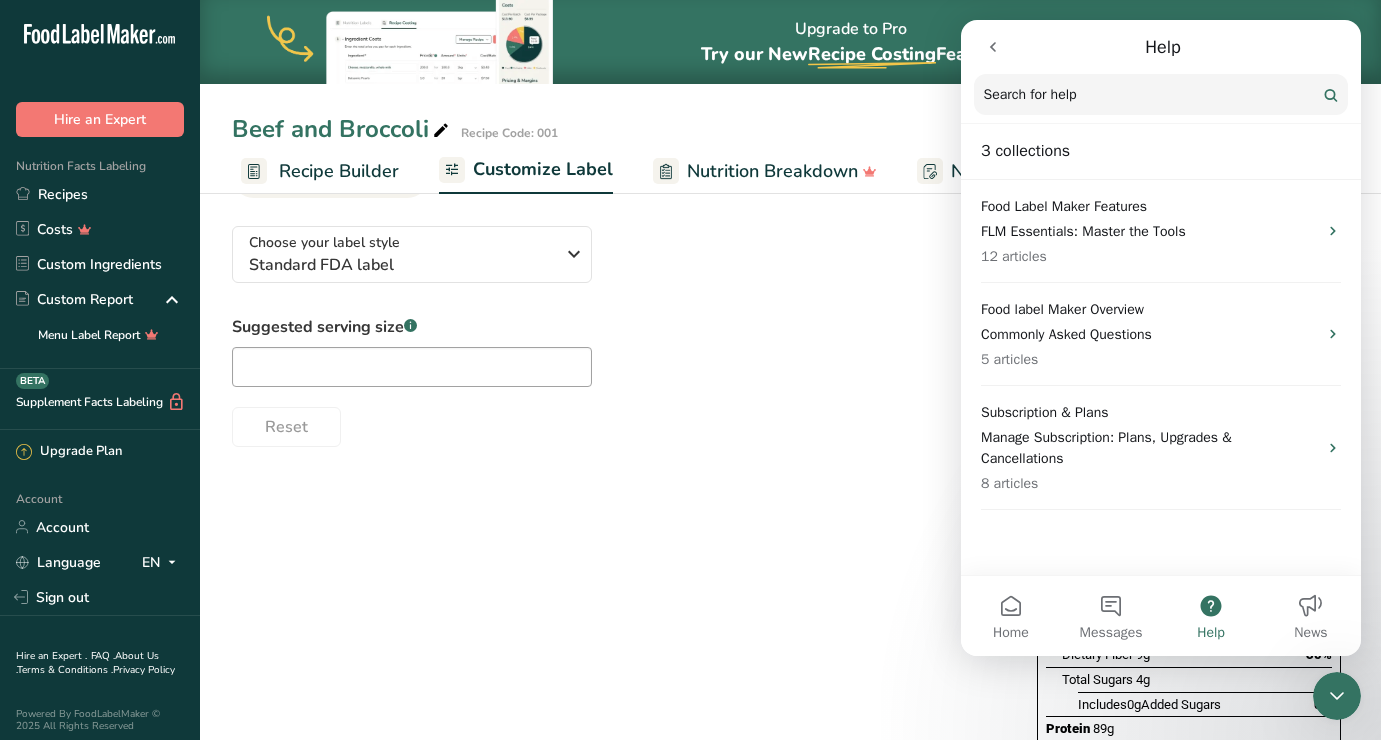 click 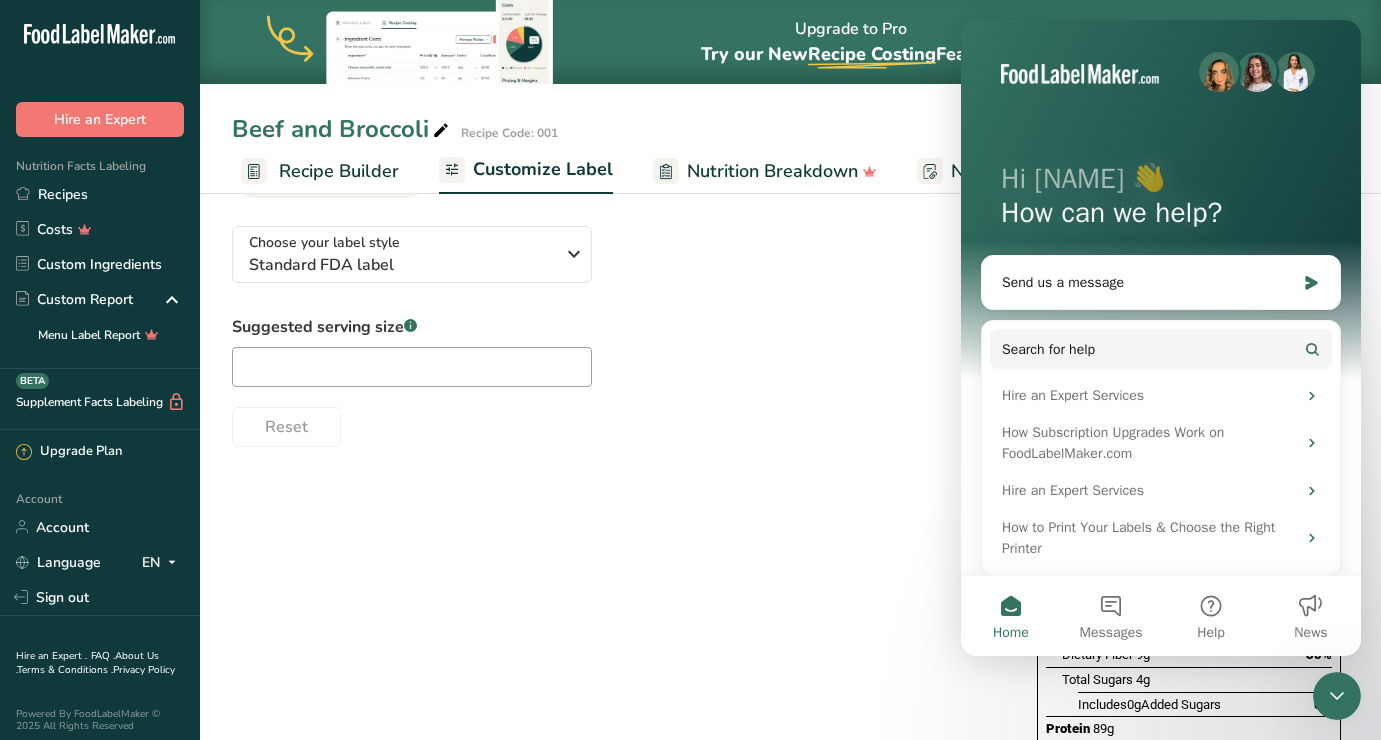 click on "Hi Kelvins 👋 How can we help? Send us a message Search for help Hire an Expert Services How Subscription Upgrades Work on FoodLabelMaker.com Hire an Expert Services How to Print Your Labels & Choose the Right Printer [Free Webinar] What's wrong with this Label? Hi there," at bounding box center (1161, 424) 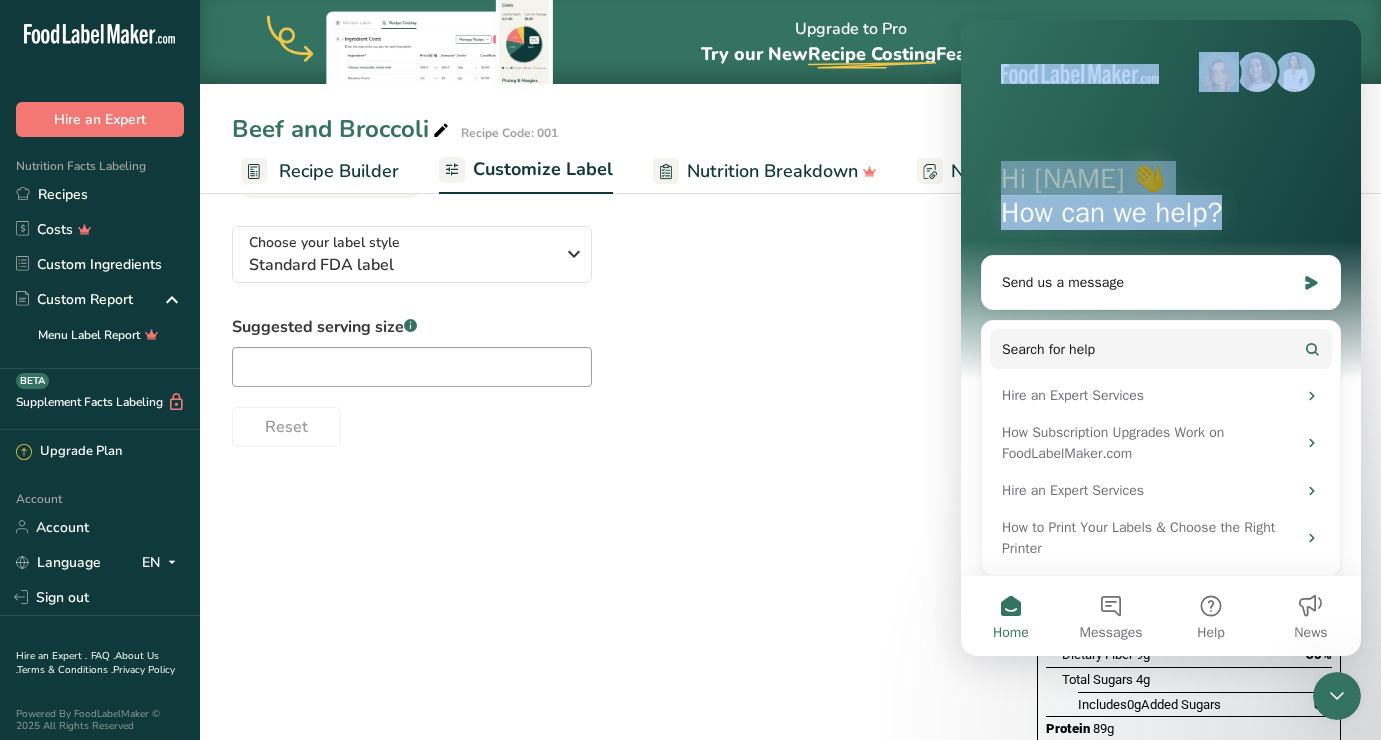 drag, startPoint x: 994, startPoint y: 56, endPoint x: 969, endPoint y: 374, distance: 318.9812 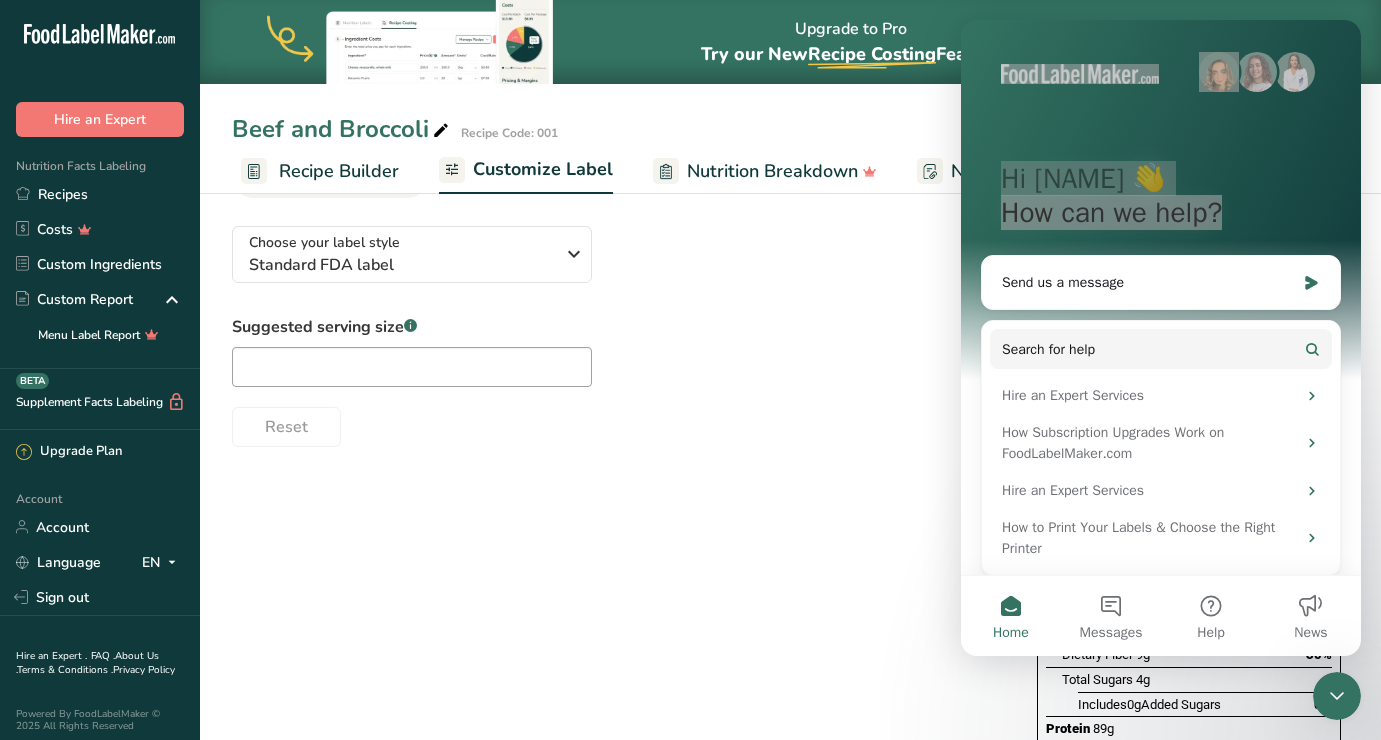 click on "Choose your label style
Standard FDA label
USA (FDA)
Standard FDA label
Tabular FDA label
Linear FDA label
Simplified FDA label
Dual Column FDA label (Per Serving/Per Container)
Dual Column FDA label (As Sold/As Prepared)
Aggregate Standard FDA label
Standard FDA label with Micronutrients listed side-by-side
UK (FSA)
UK Mandatory Label "Back of Pack"
UK Traffic Light Label  "Front of Pack"
Canadian (CFIA)
Canadian Standard label
Canadian Dual Column label" at bounding box center [790, 592] 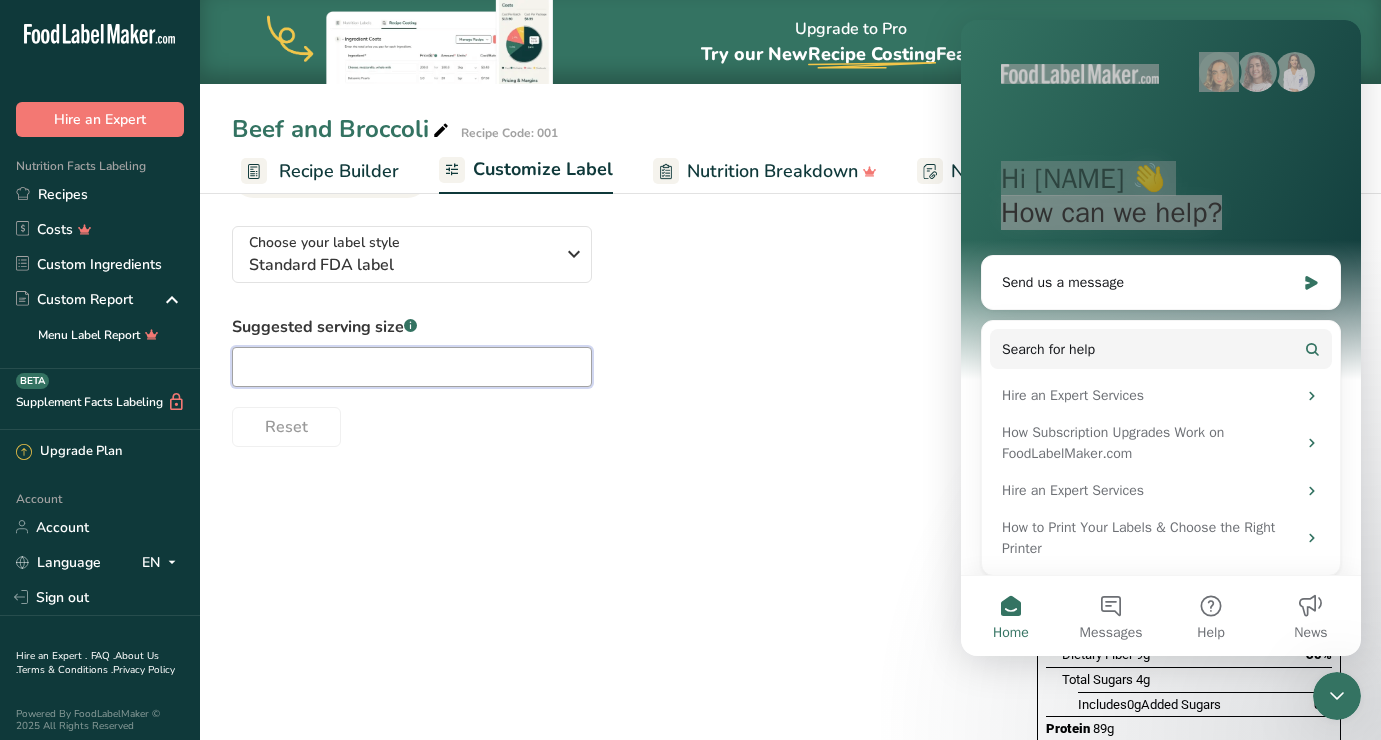 click at bounding box center [412, 367] 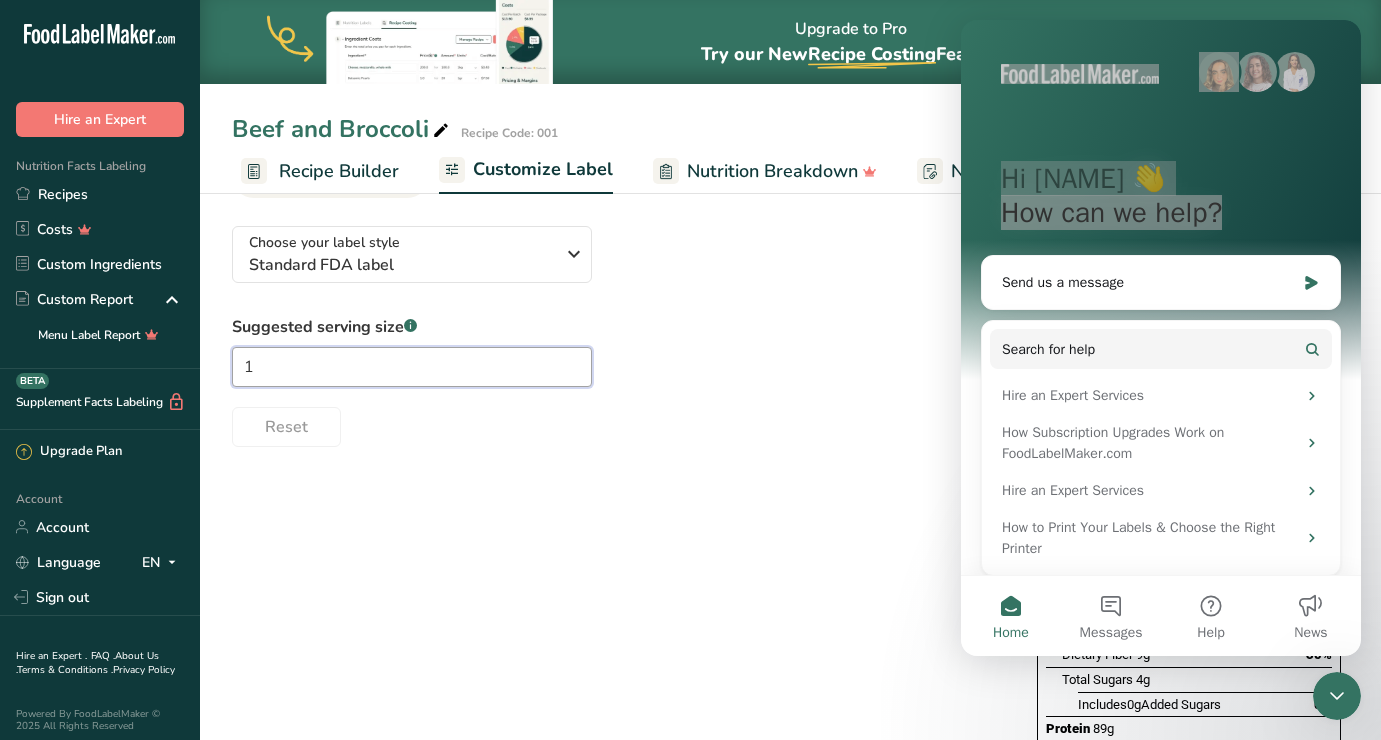 type on "1" 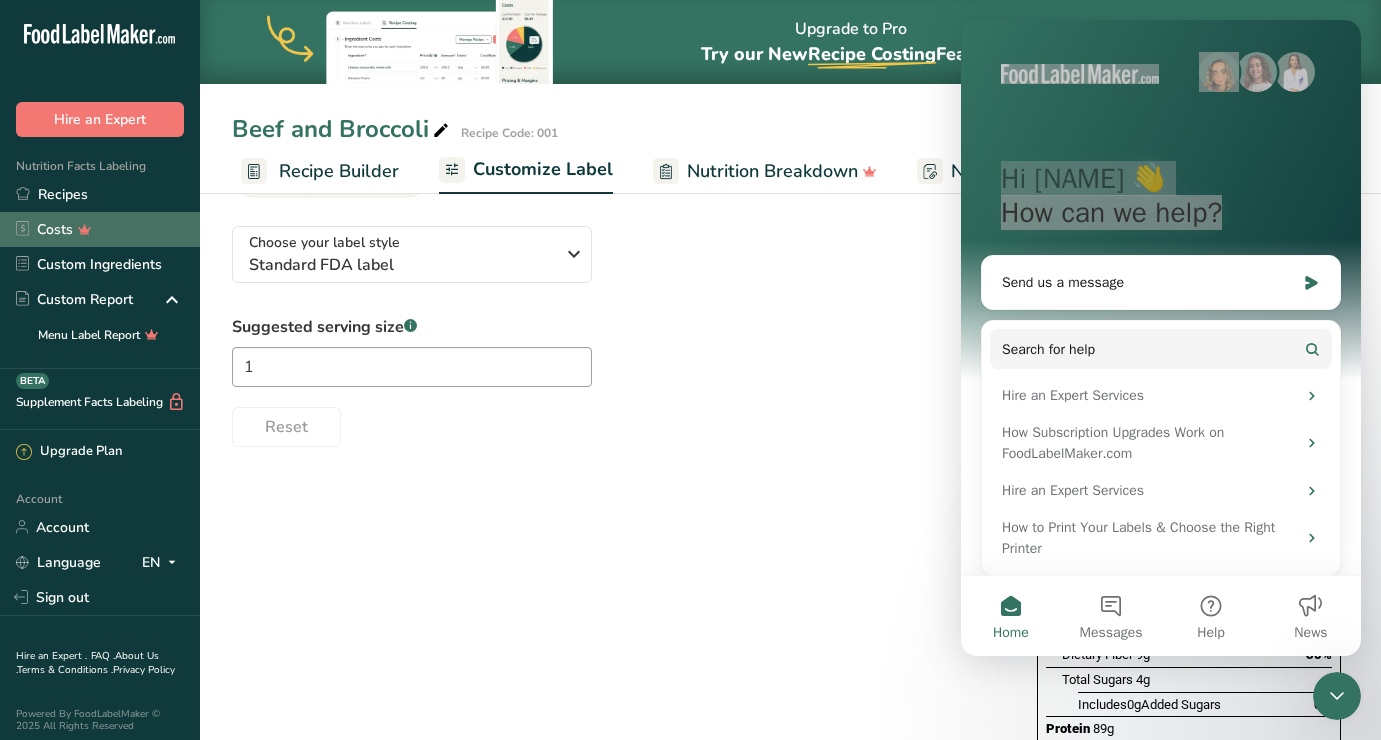 click on "Costs" at bounding box center (100, 229) 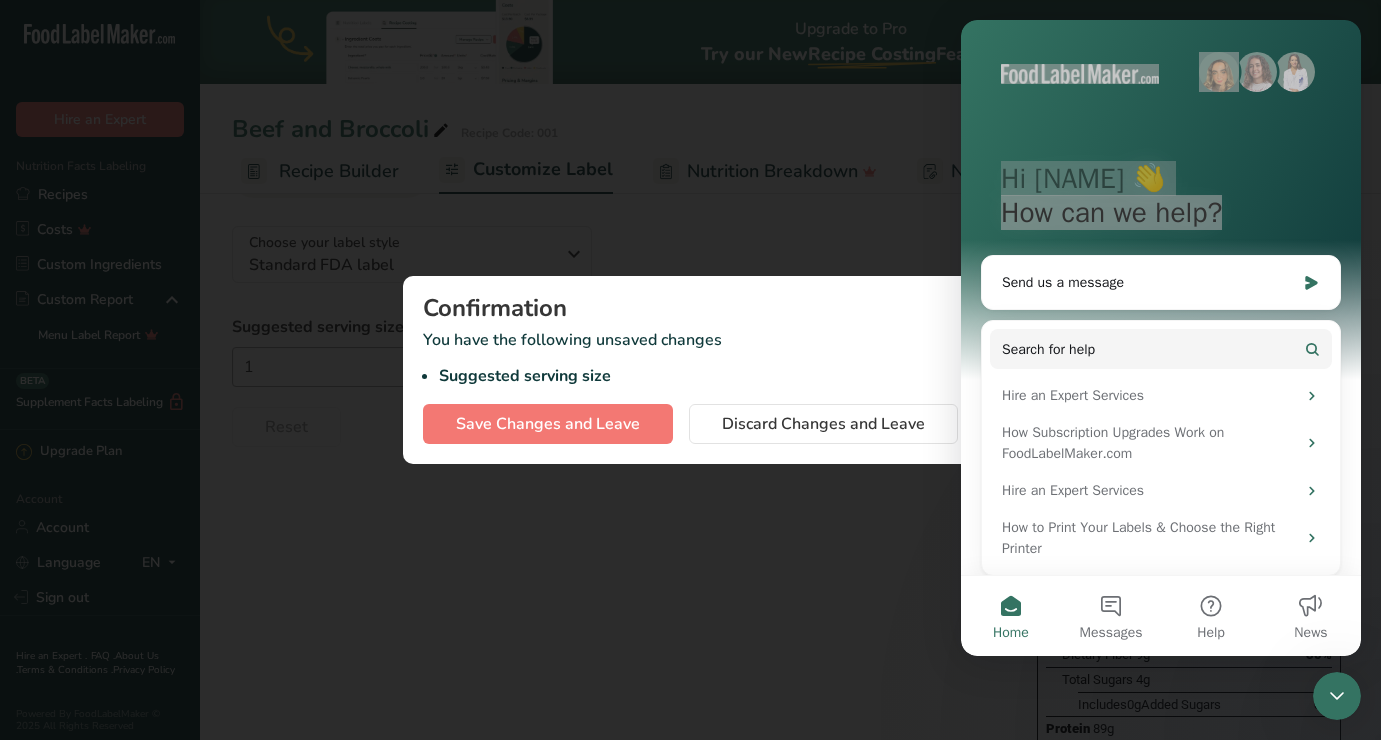 click at bounding box center [690, 370] 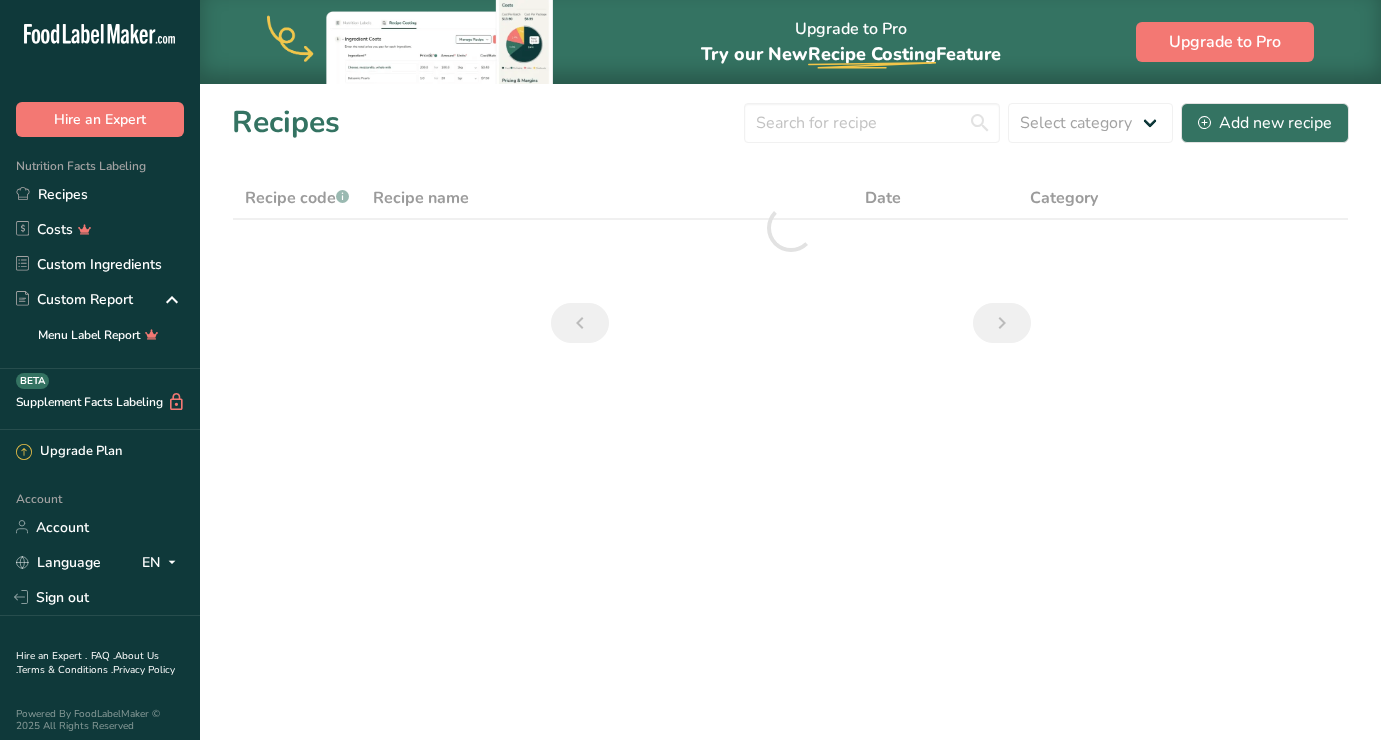 scroll, scrollTop: 0, scrollLeft: 0, axis: both 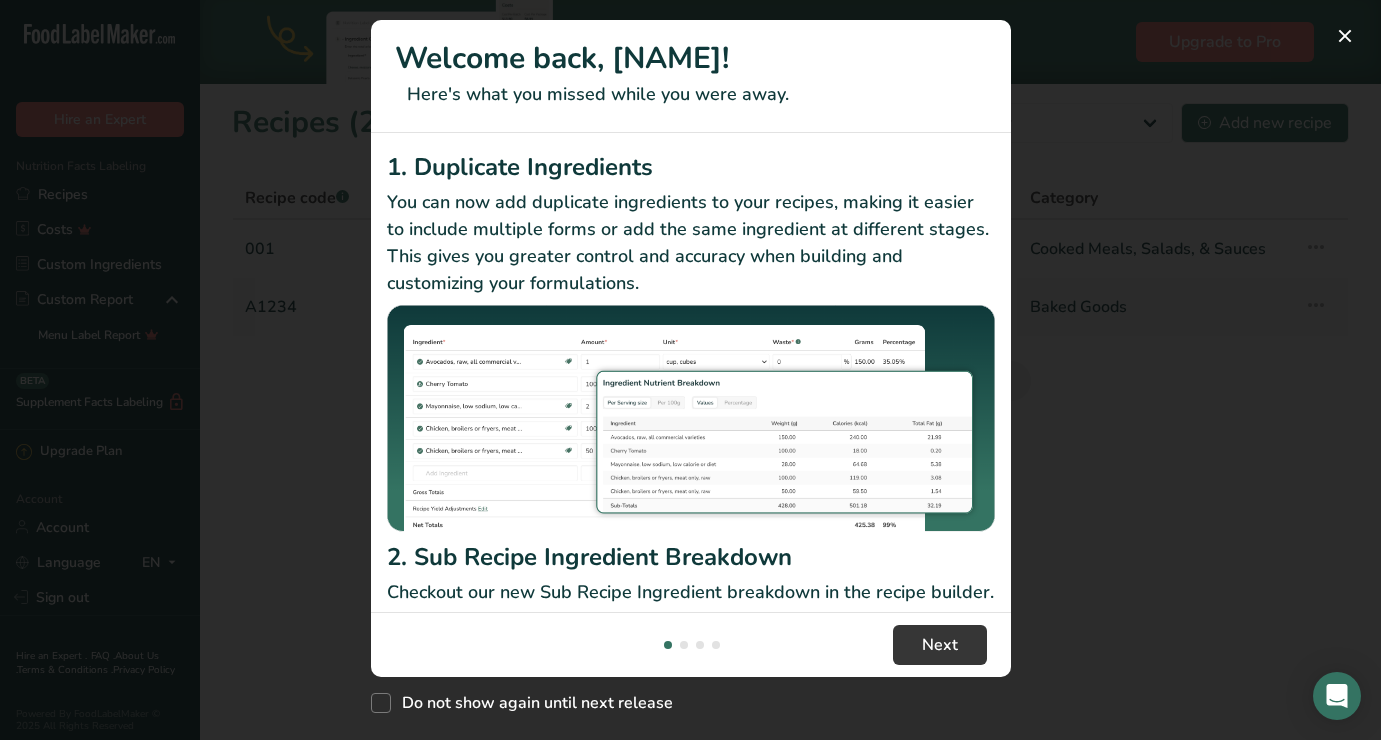 click at bounding box center [690, 370] 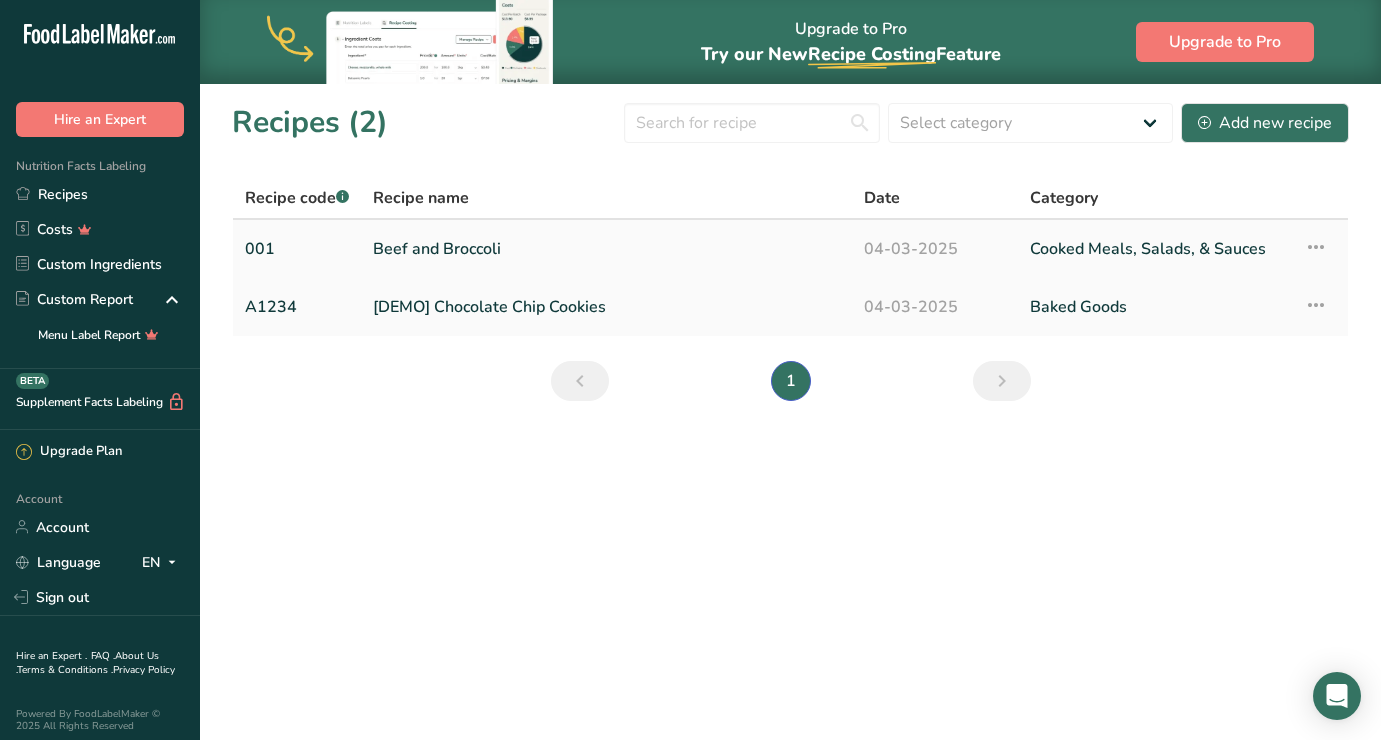 click on "Beef and Broccoli" at bounding box center (606, 249) 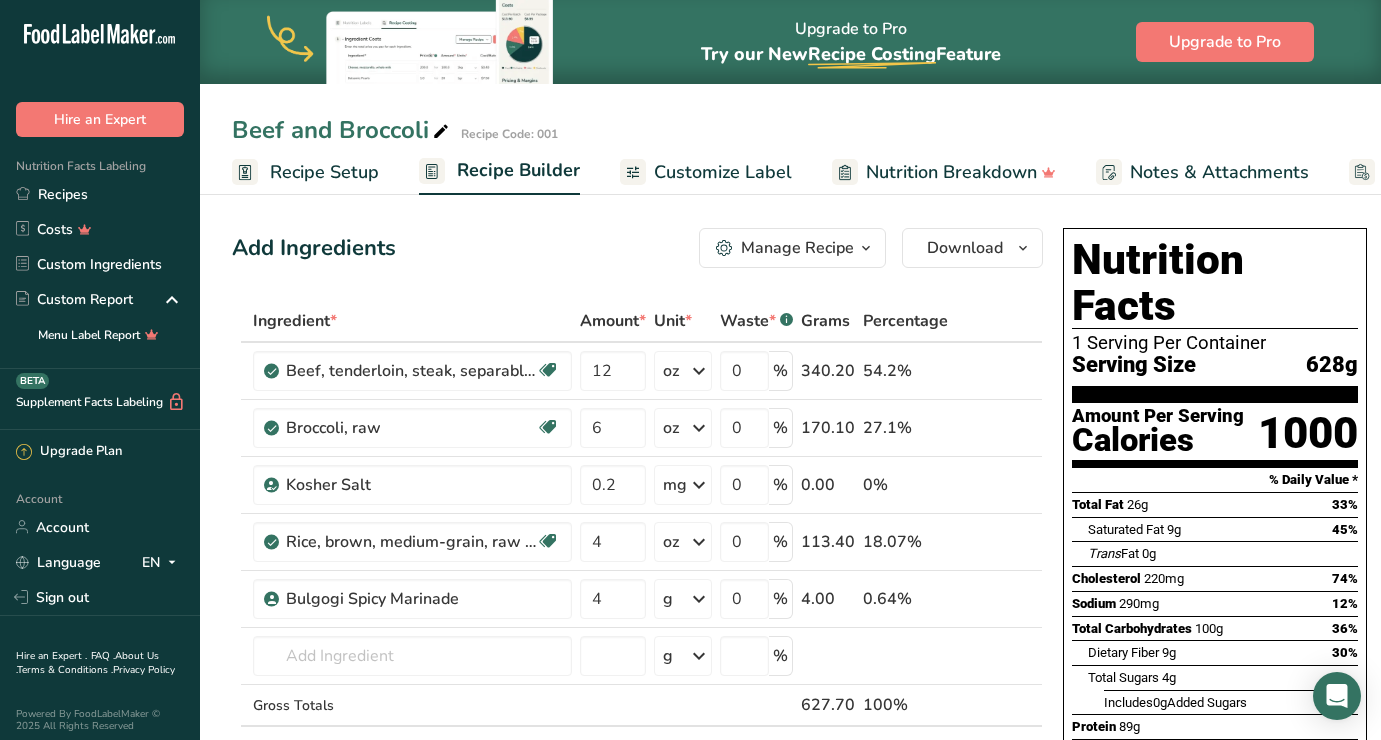 click on "1 Serving Per Container" at bounding box center [1215, 343] 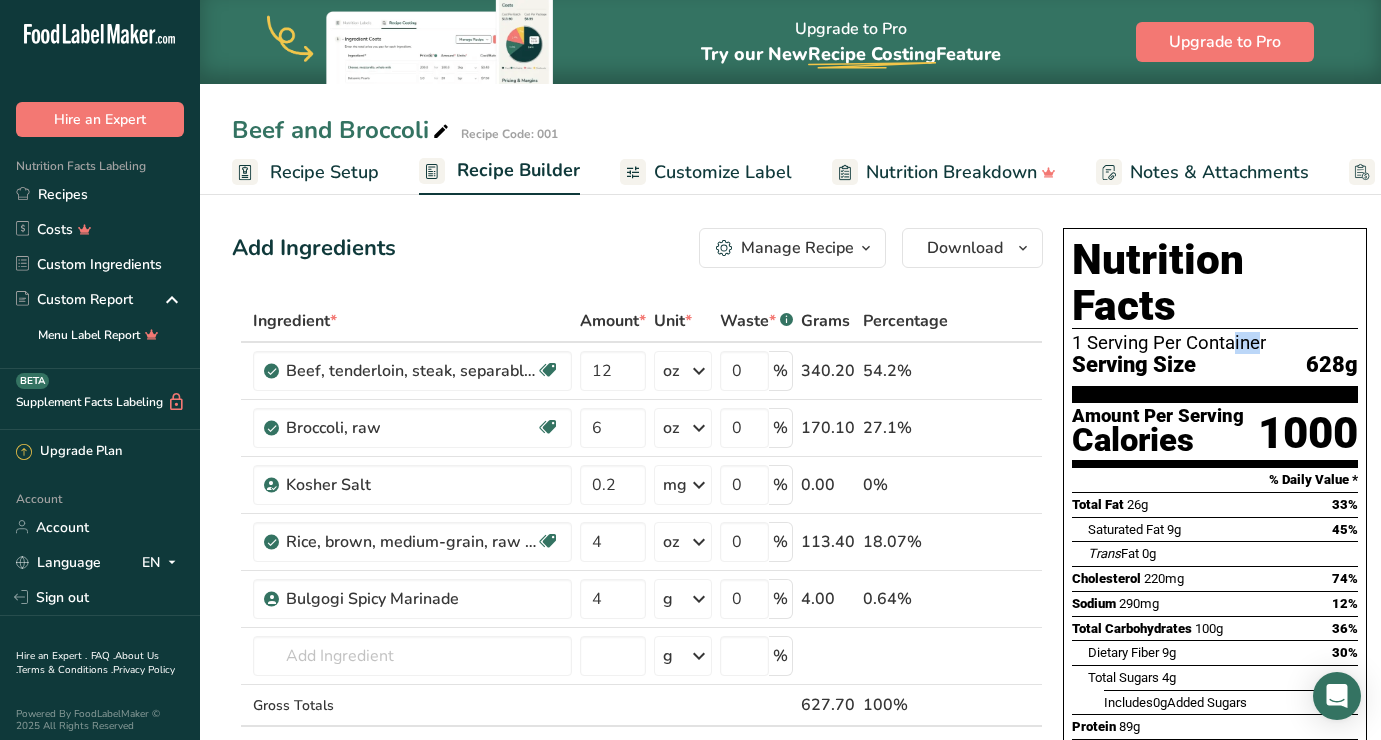 click on "1 Serving Per Container" at bounding box center [1215, 343] 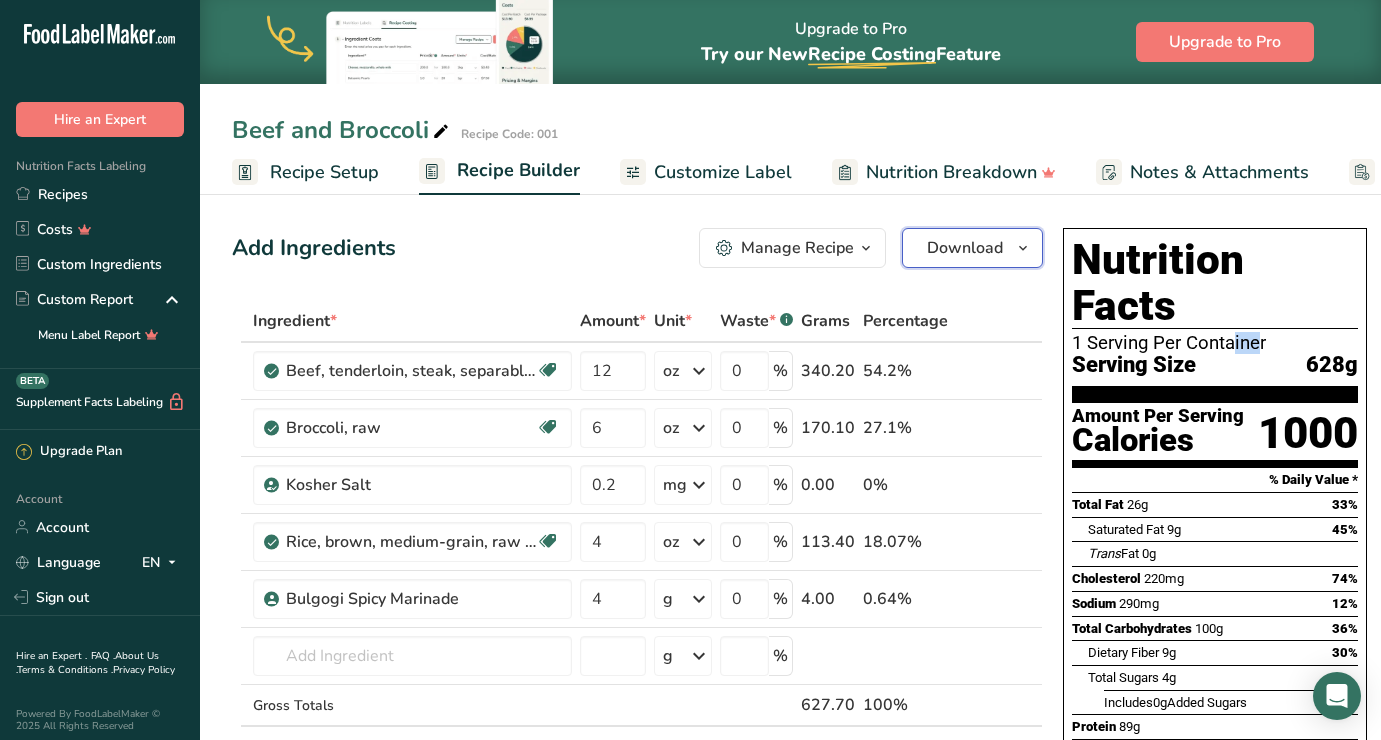 click on "Download" at bounding box center (965, 248) 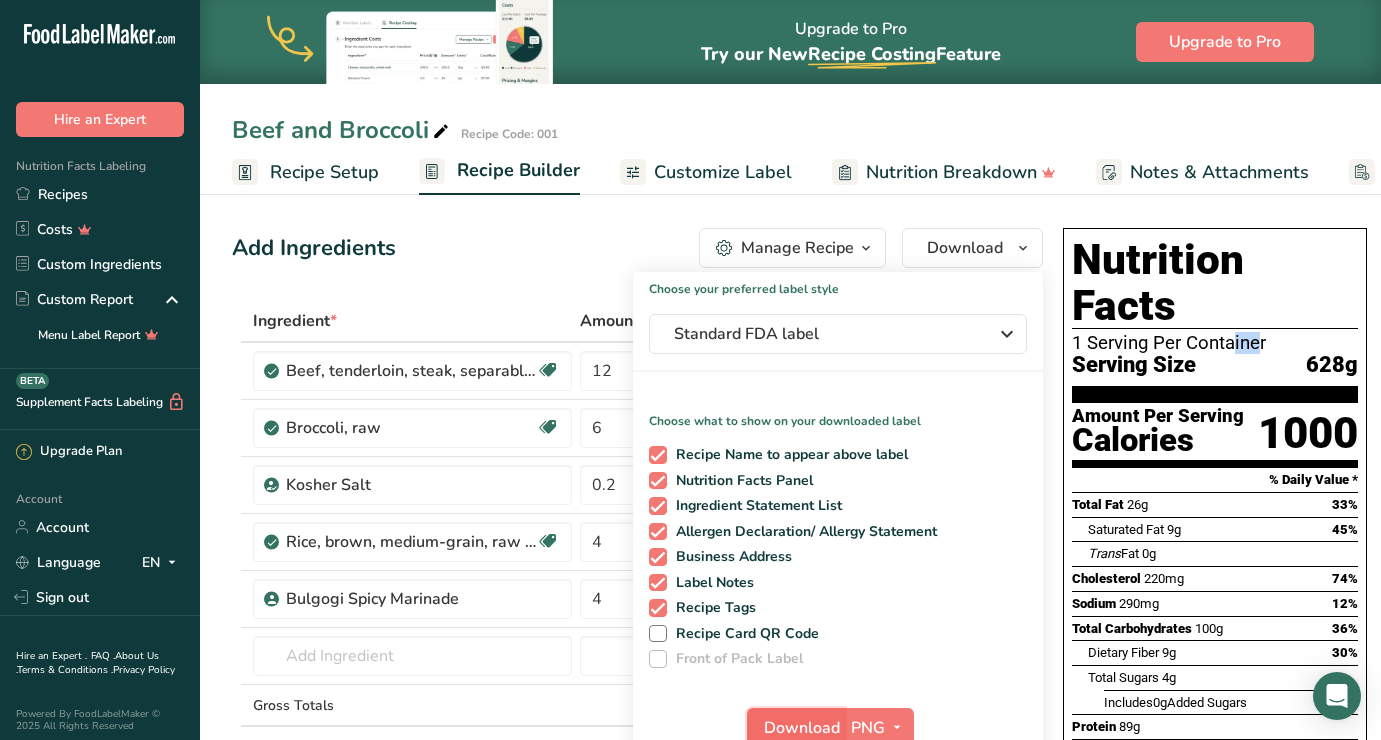 click on "Download" at bounding box center (802, 728) 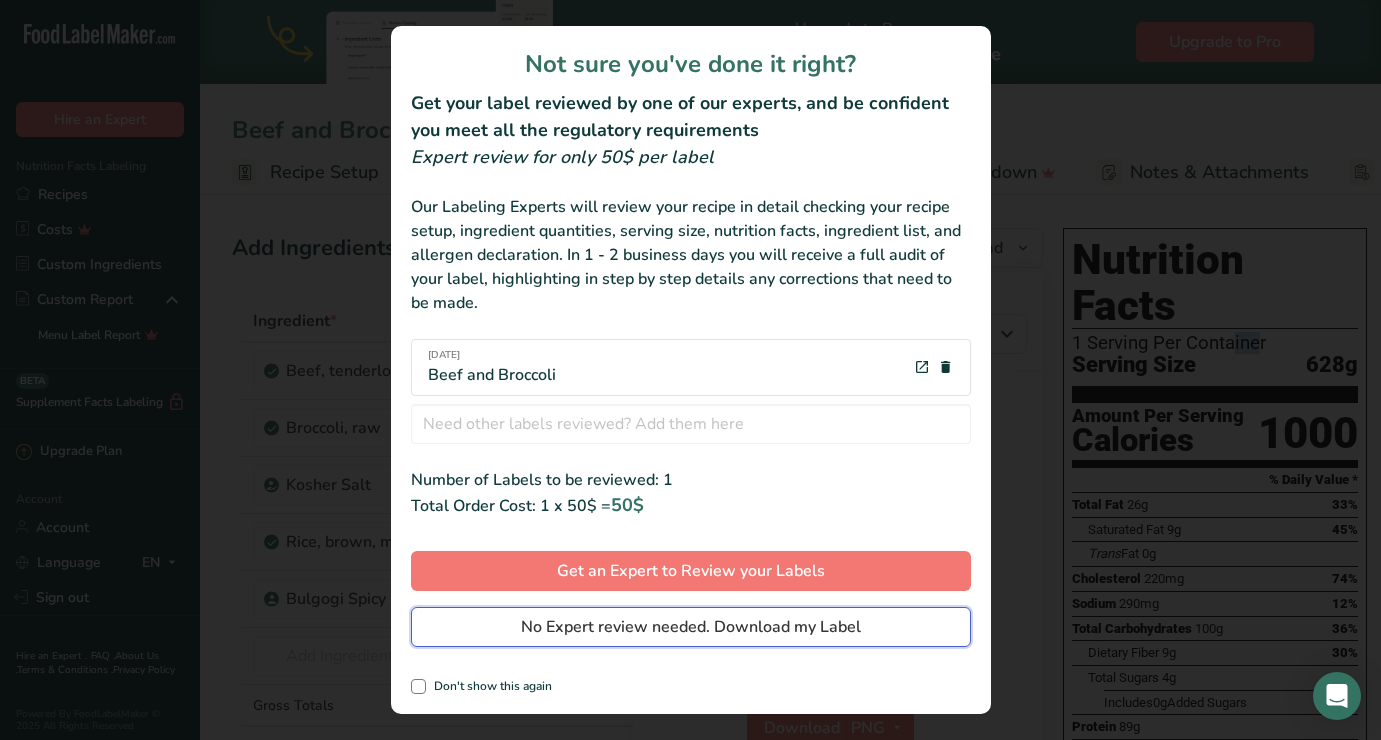 click on "No Expert review needed. Download my Label" at bounding box center (691, 627) 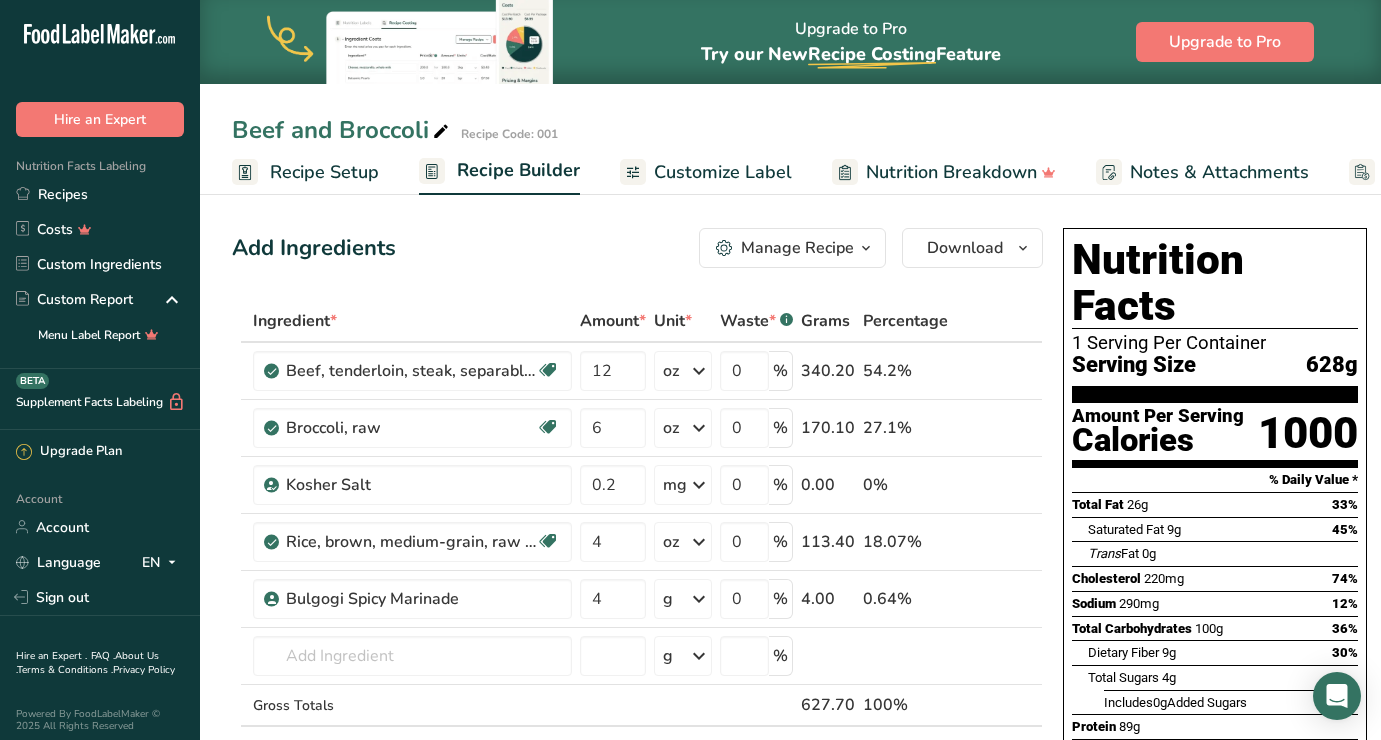 click on "Upgrade to Pro
Try our New
Recipe Costing
.a-29{fill:none;stroke-linecap:round;stroke-width:3px;}
Feature
Upgrade to Pro" at bounding box center (790, 42) 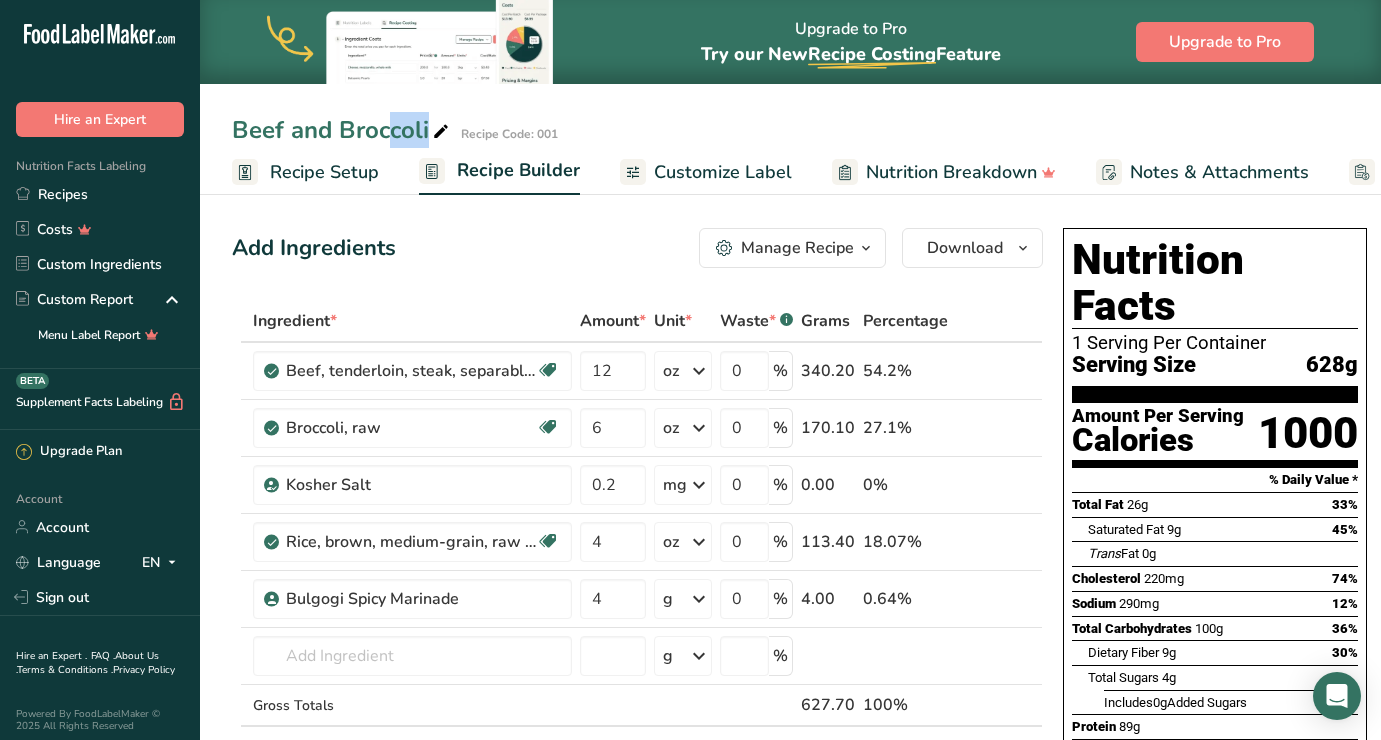 click on "Upgrade to Pro
Try our New
Recipe Costing
.a-29{fill:none;stroke-linecap:round;stroke-width:3px;}
Feature
Upgrade to Pro" at bounding box center (790, 42) 